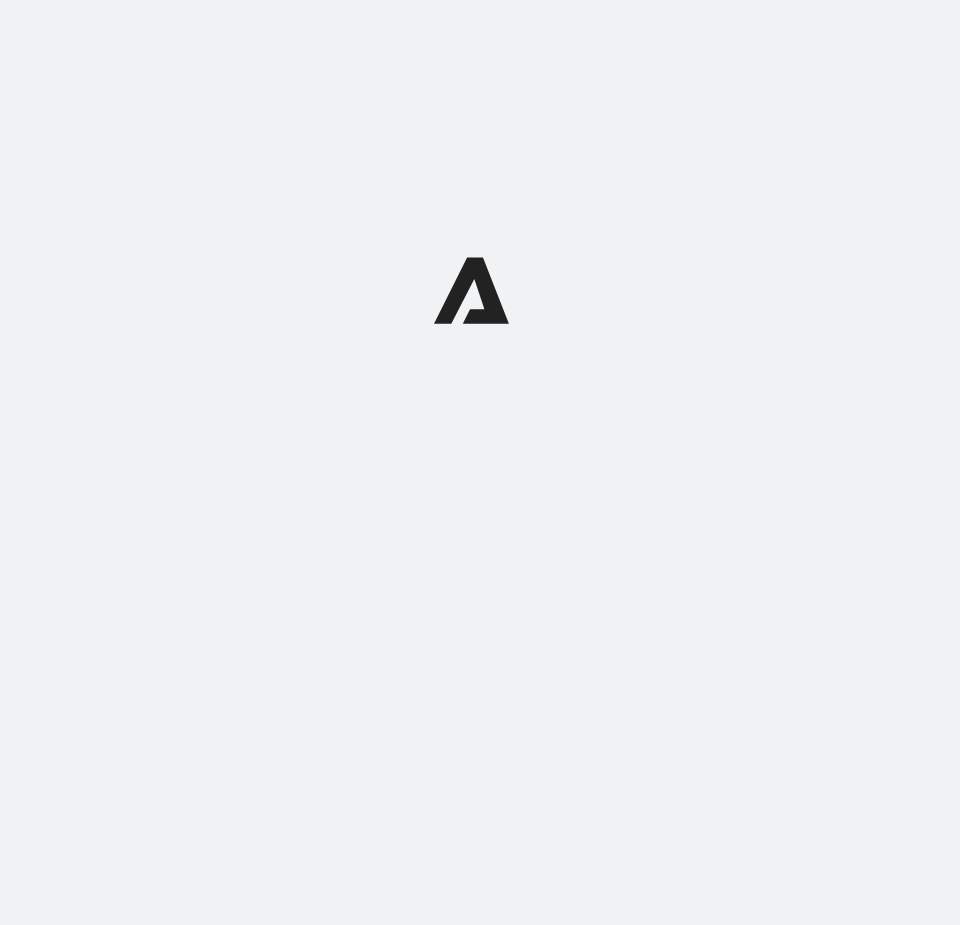 scroll, scrollTop: 0, scrollLeft: 0, axis: both 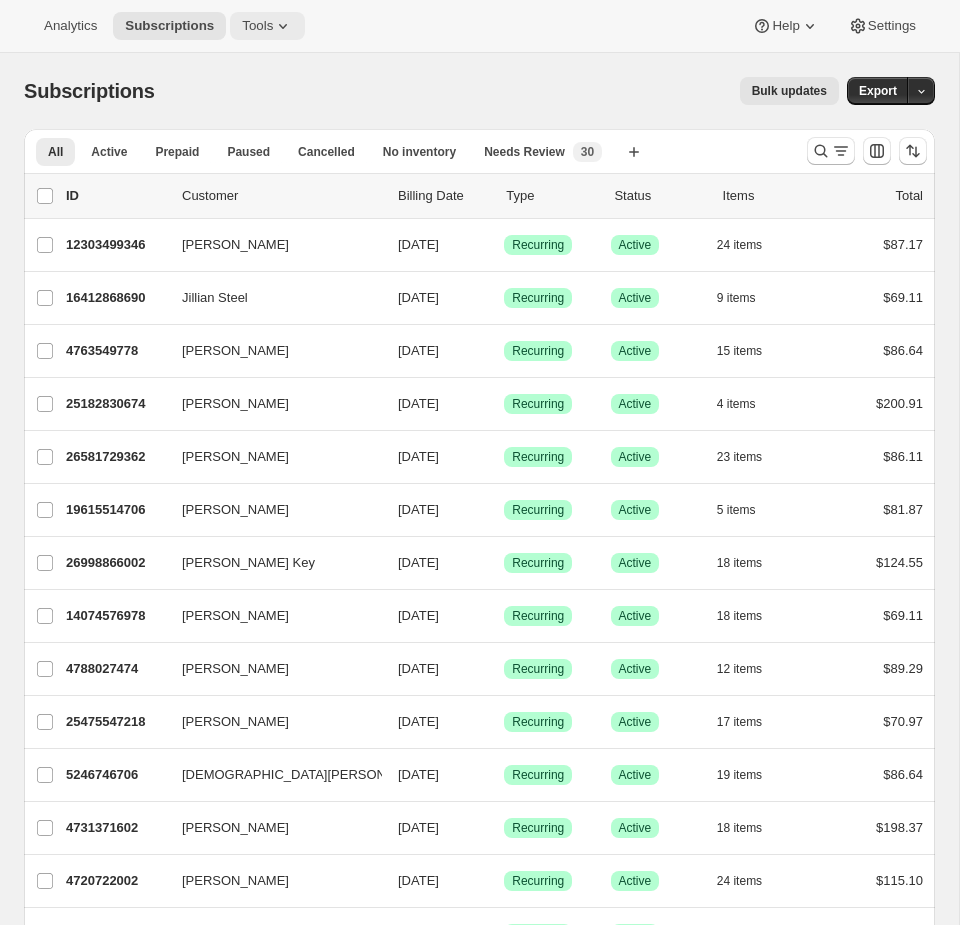 click 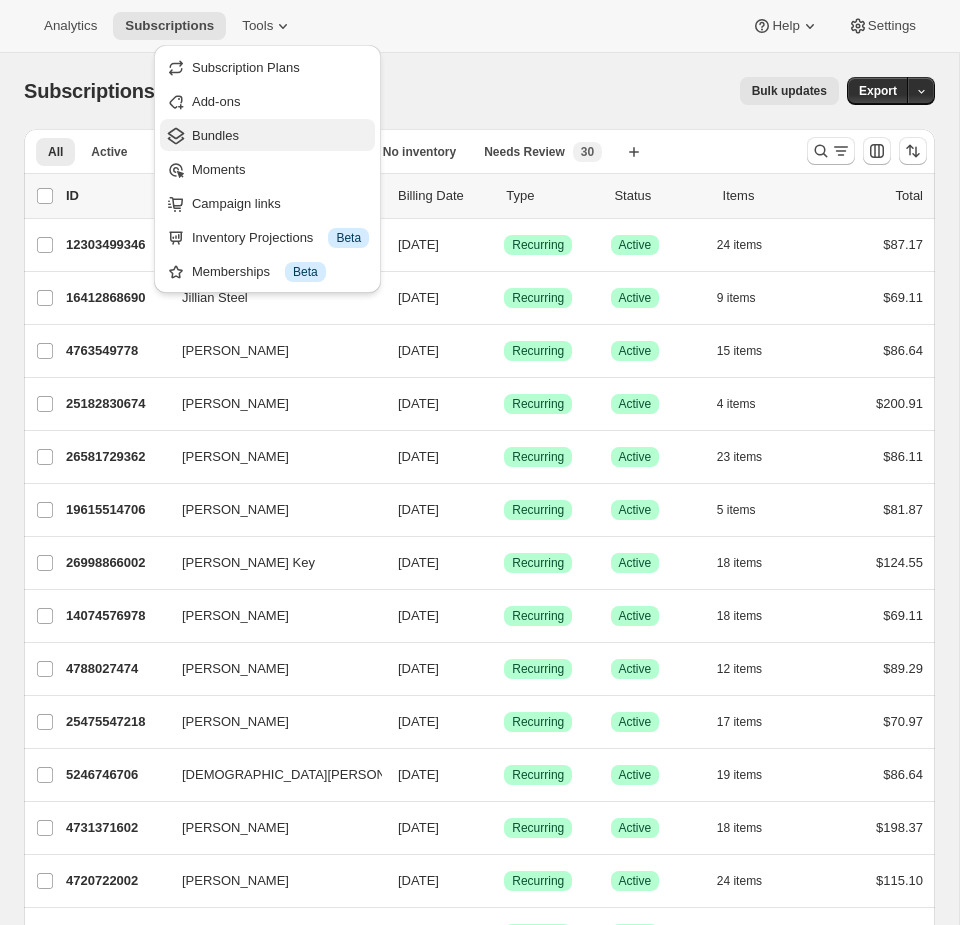 click on "Bundles" at bounding box center [280, 136] 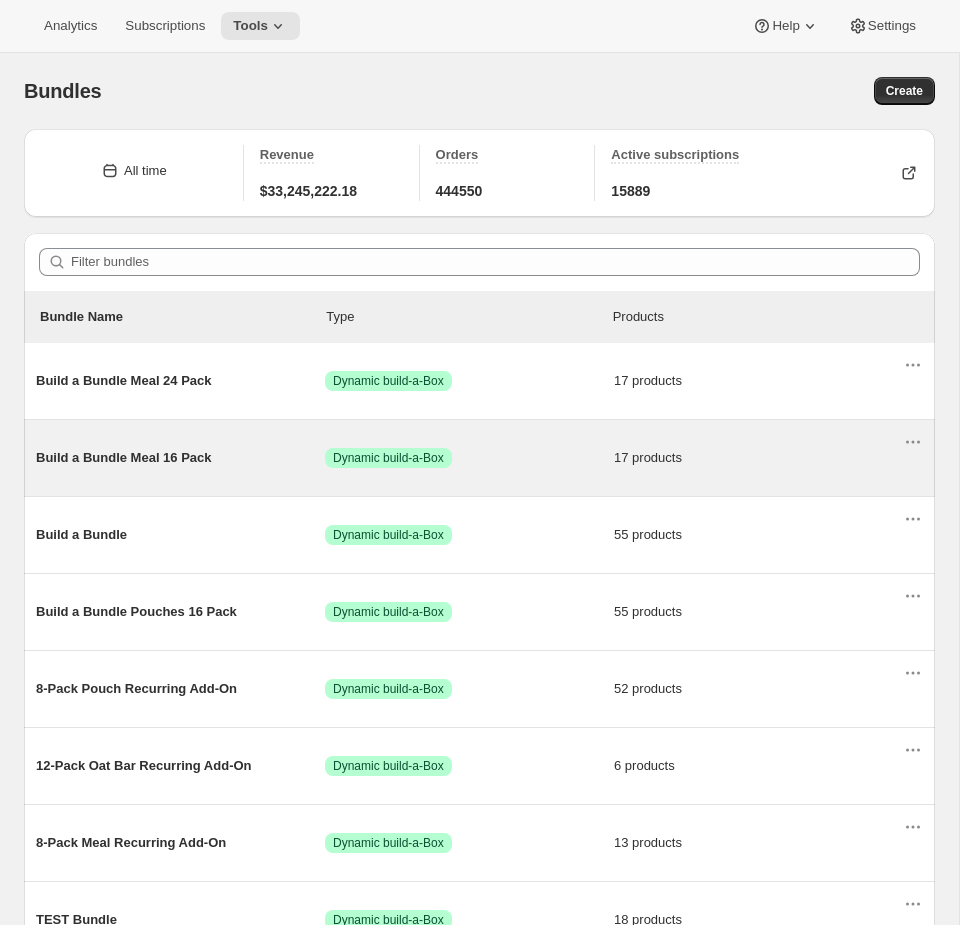 click on "Build a Bundle Meal 16 Pack" at bounding box center (180, 458) 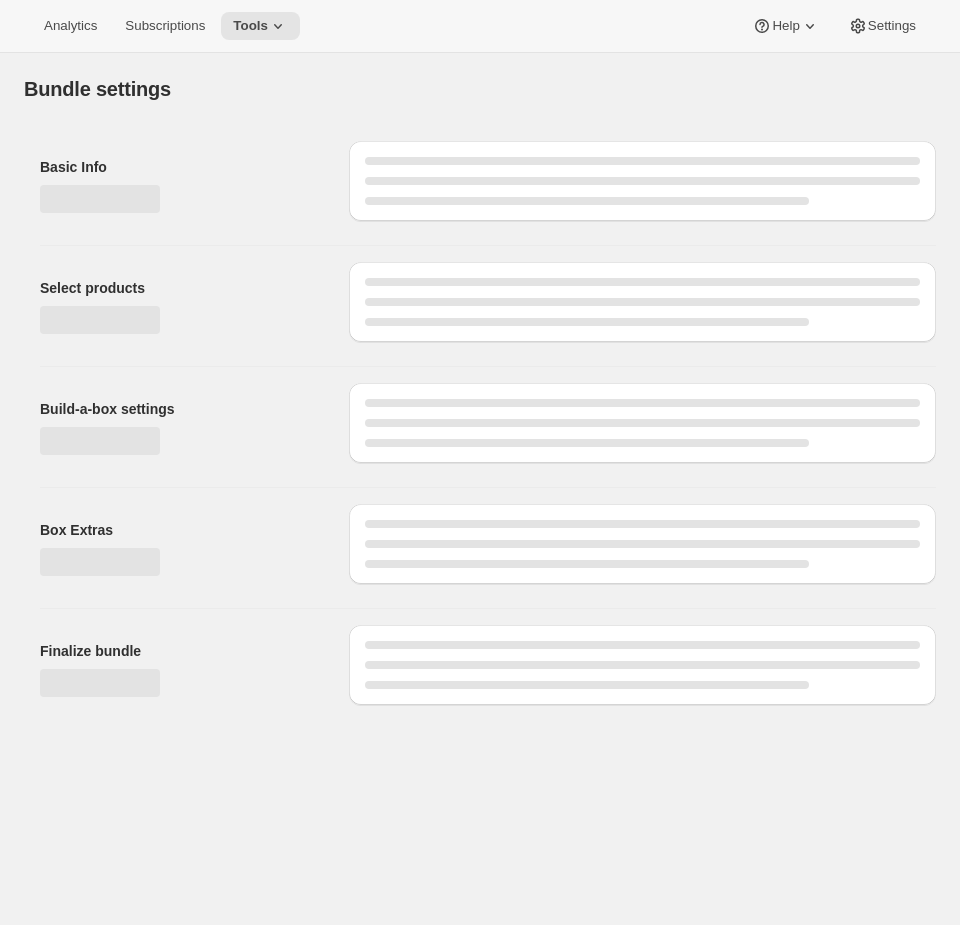 type on "Build a Bundle Meal 16 Pack" 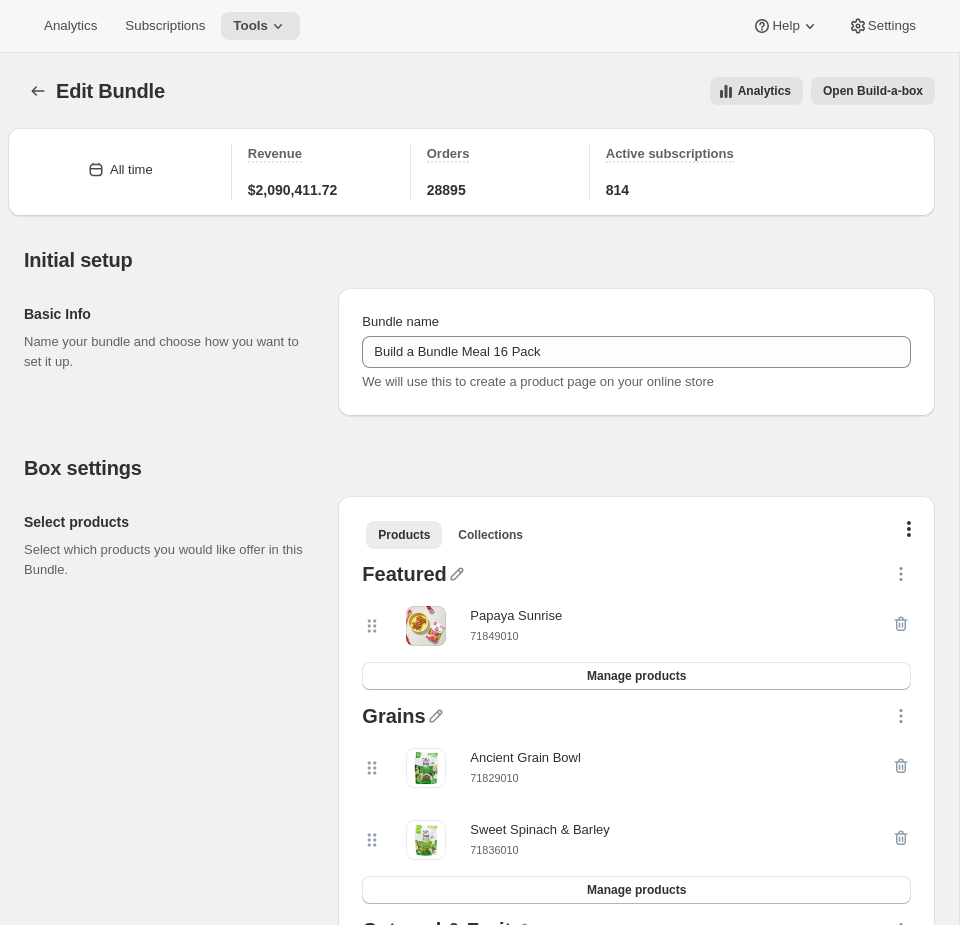click on "Open Build-a-box" at bounding box center (873, 91) 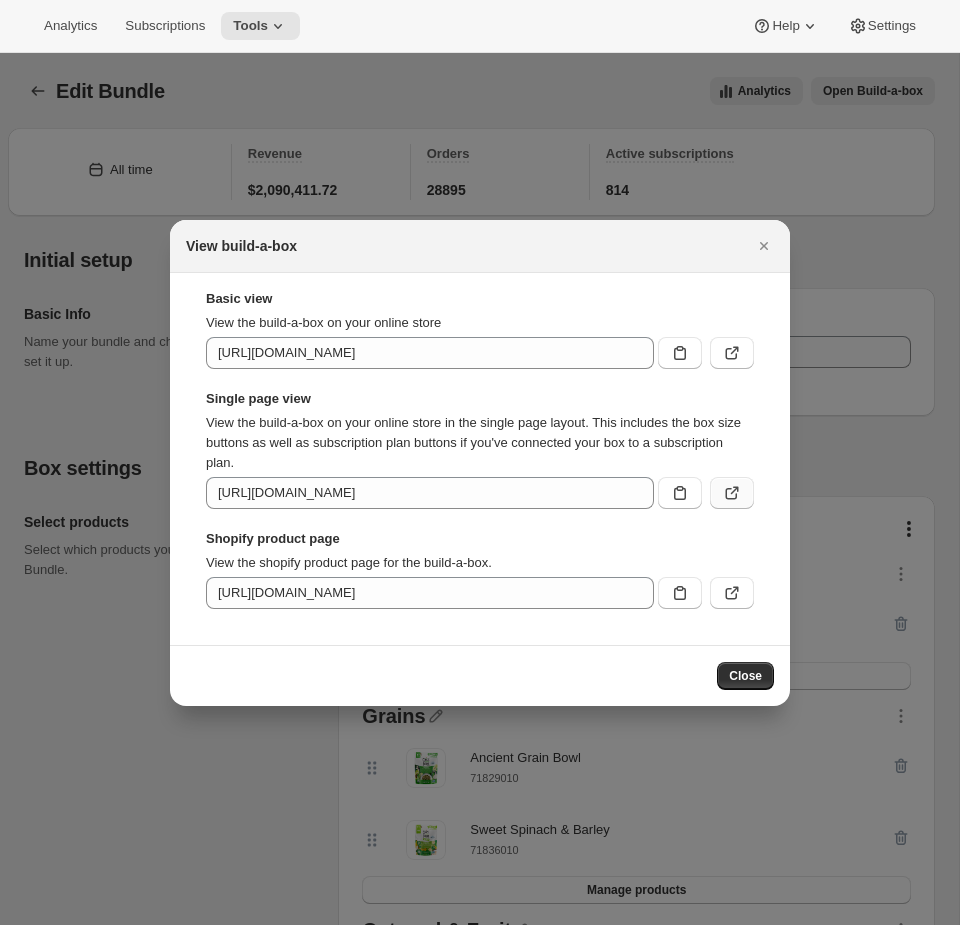 click 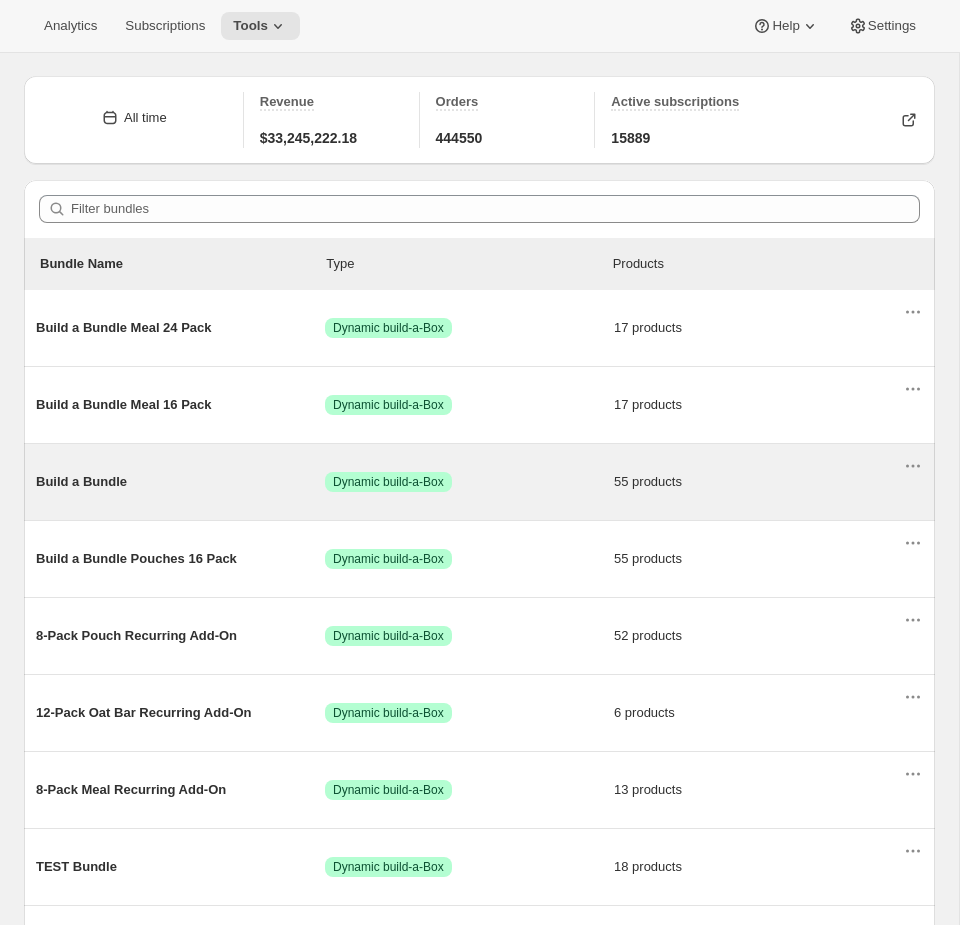 scroll, scrollTop: 82, scrollLeft: 0, axis: vertical 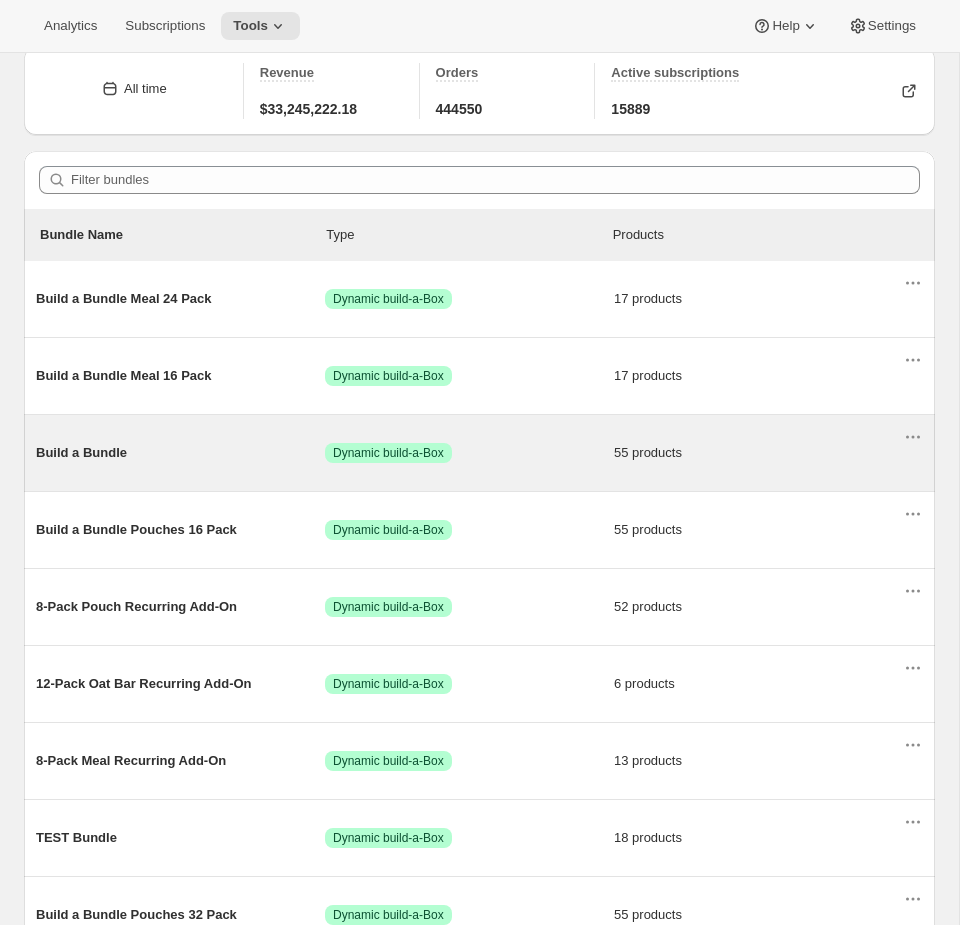 click on "Build a Bundle" at bounding box center (180, 453) 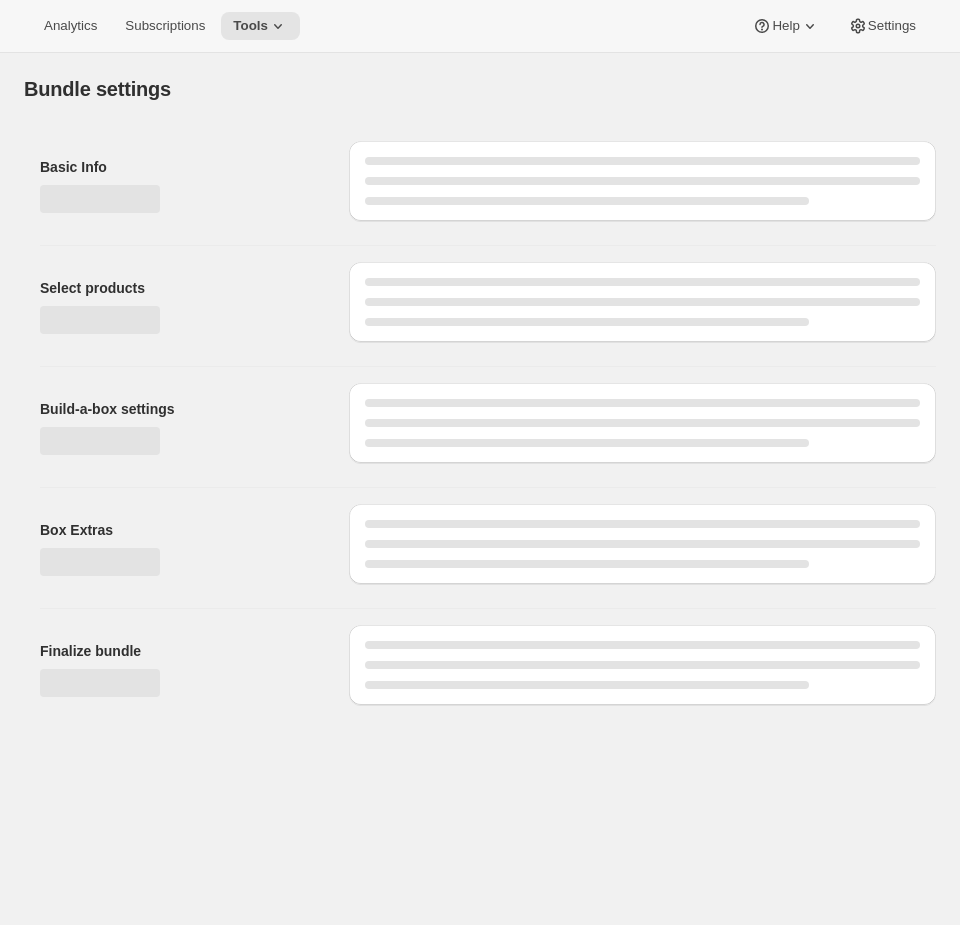 scroll, scrollTop: 0, scrollLeft: 0, axis: both 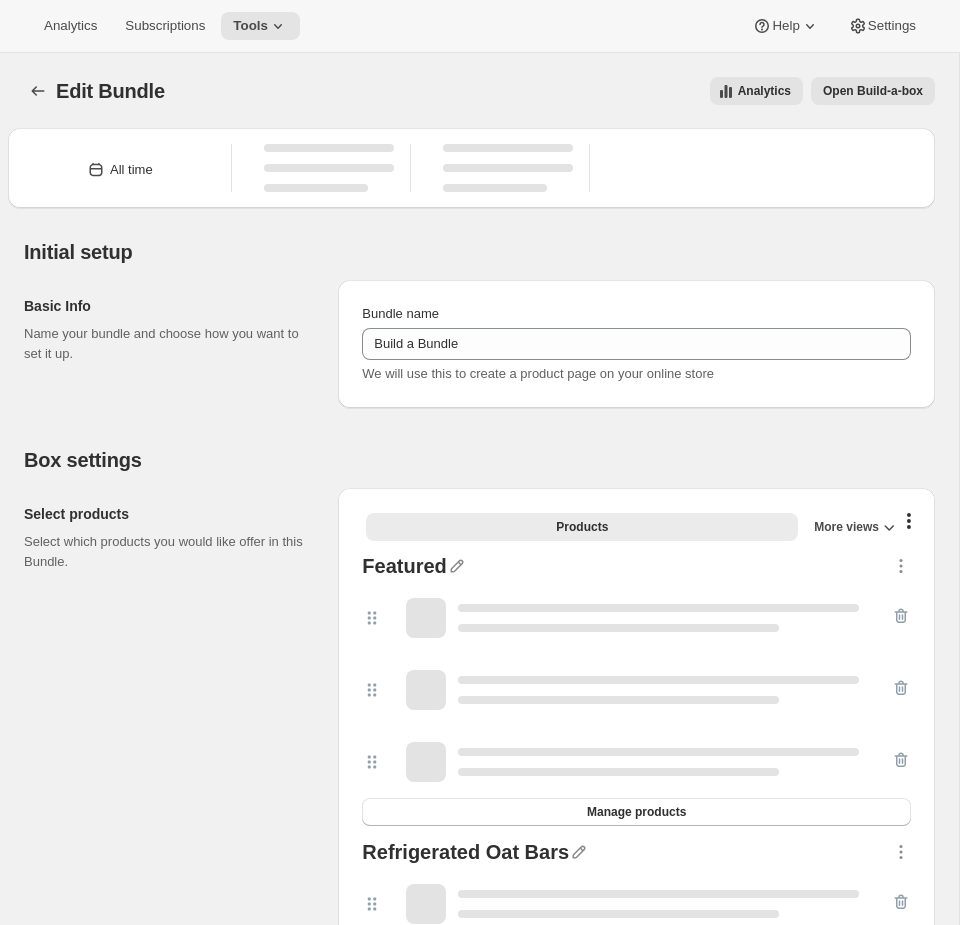 type on "Build a Bundle" 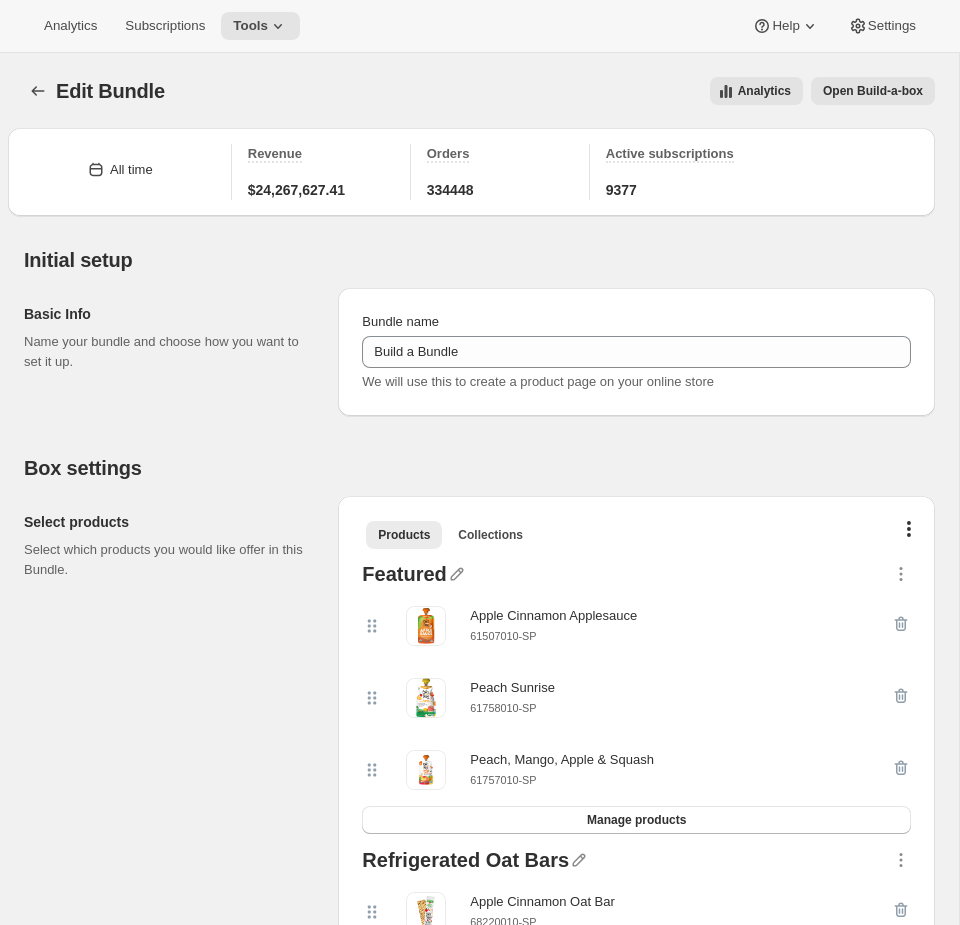 click on "Open Build-a-box" at bounding box center (873, 91) 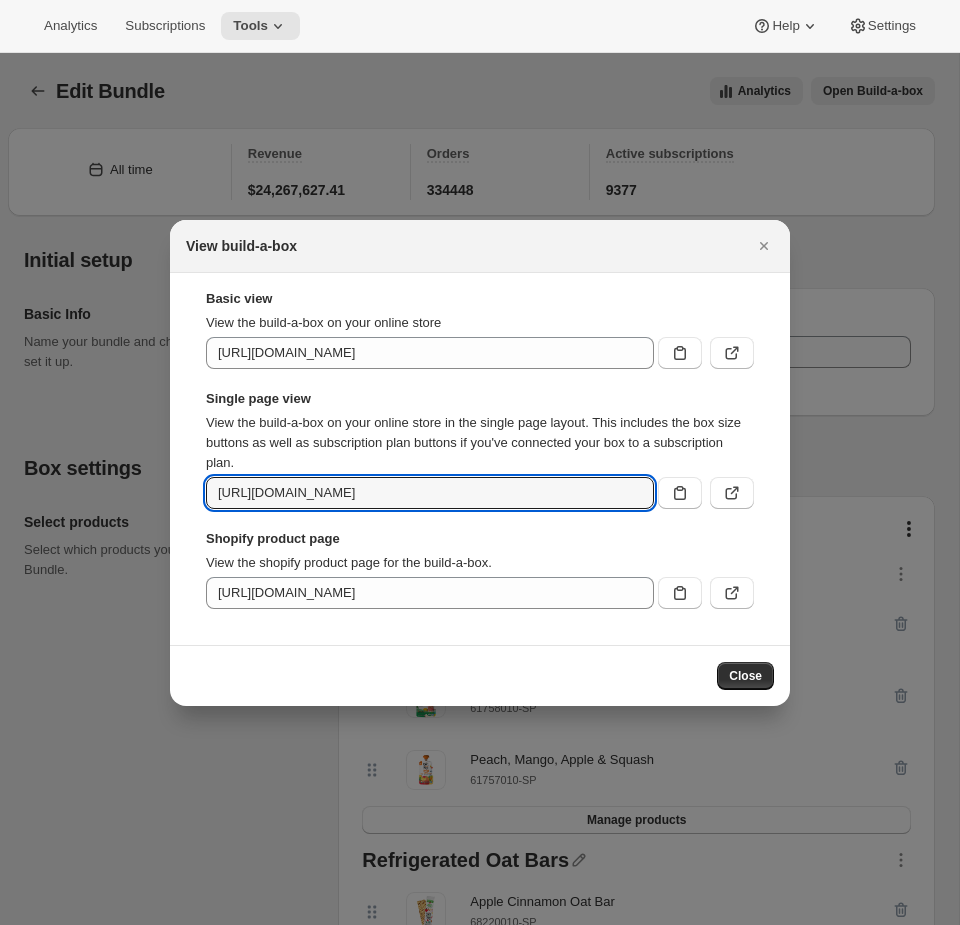 scroll, scrollTop: 0, scrollLeft: 332, axis: horizontal 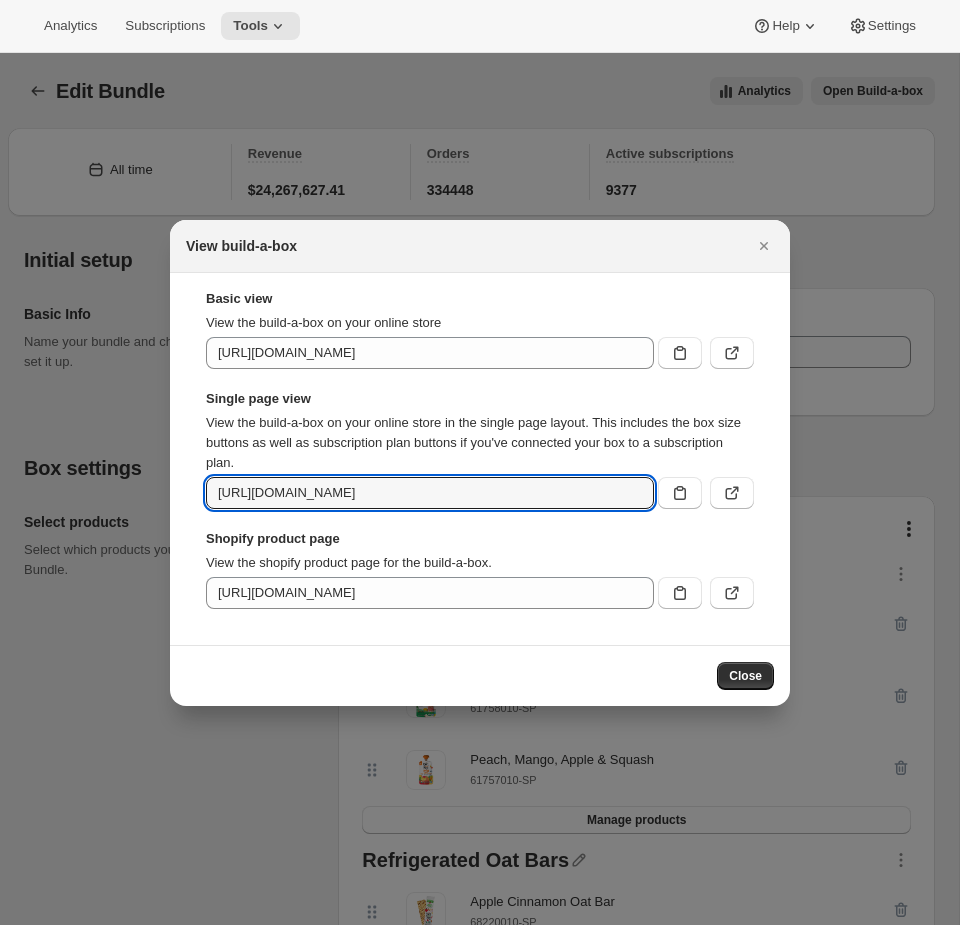 click at bounding box center [480, 462] 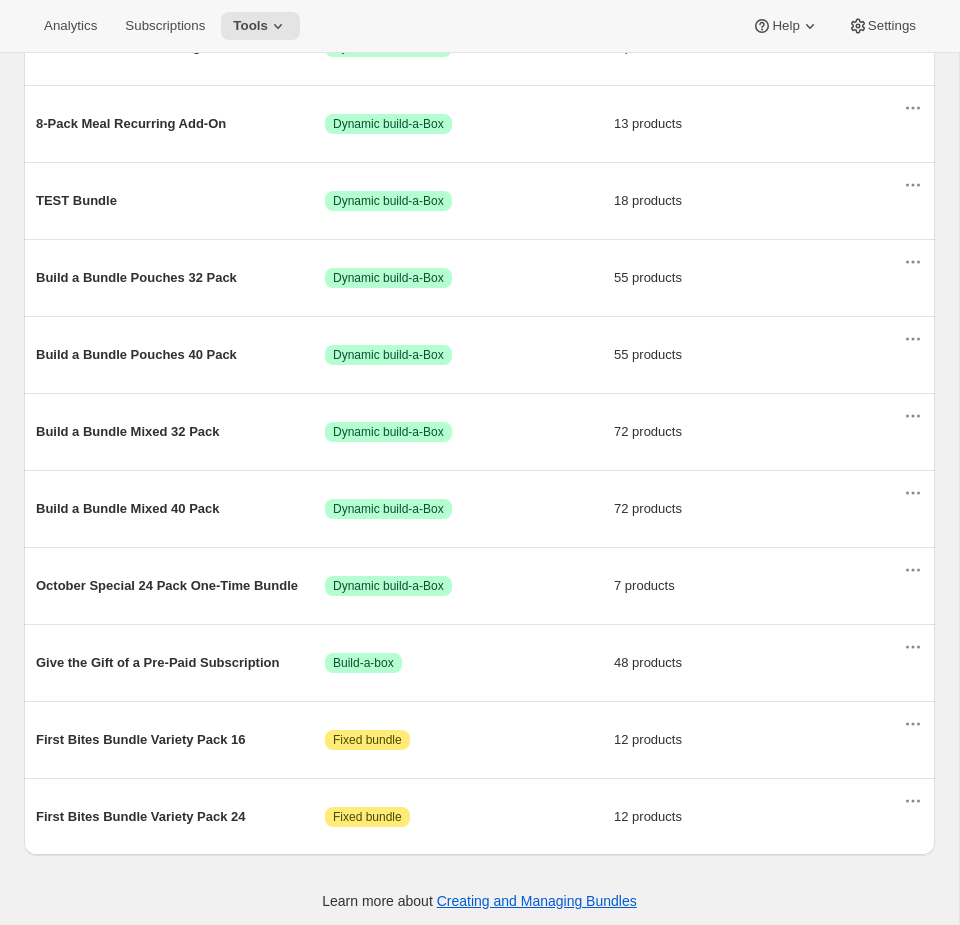scroll, scrollTop: 733, scrollLeft: 0, axis: vertical 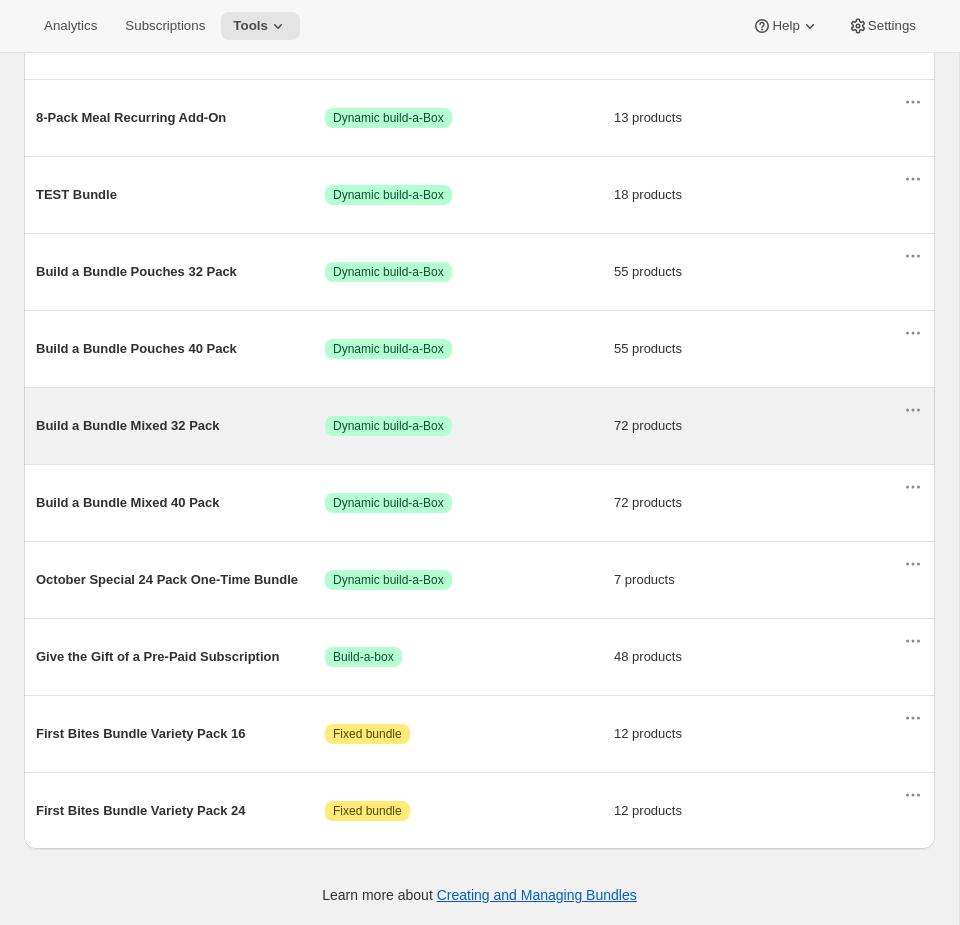 click on "Build a Bundle Mixed 32 Pack Success Dynamic build-a-Box 72 products" at bounding box center (469, 426) 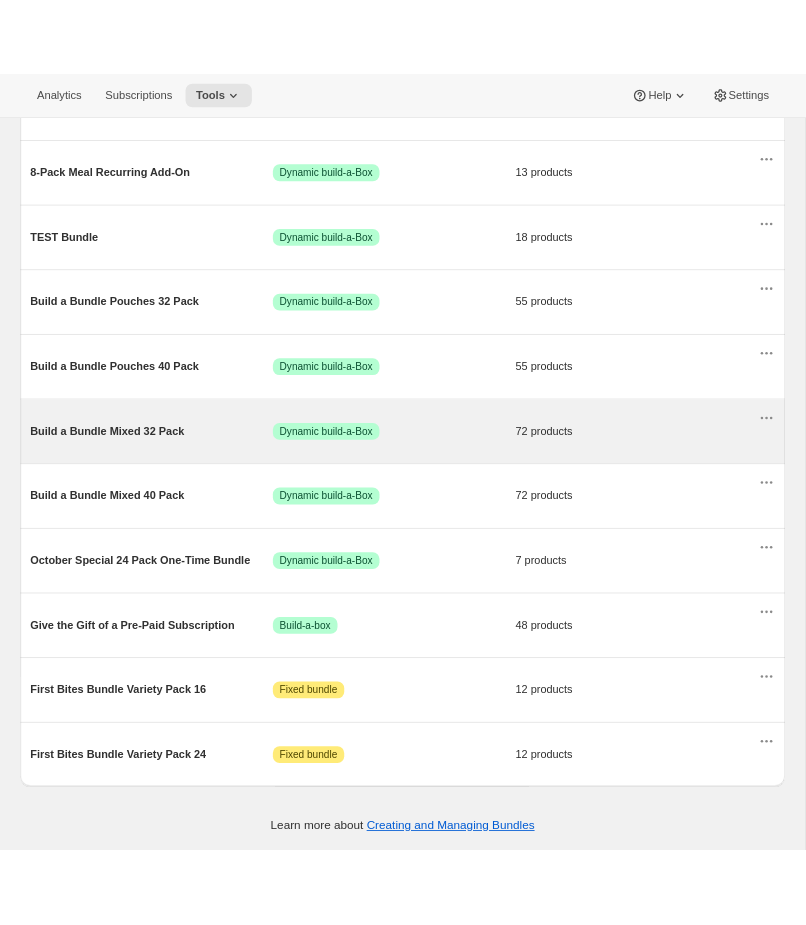 scroll, scrollTop: 0, scrollLeft: 0, axis: both 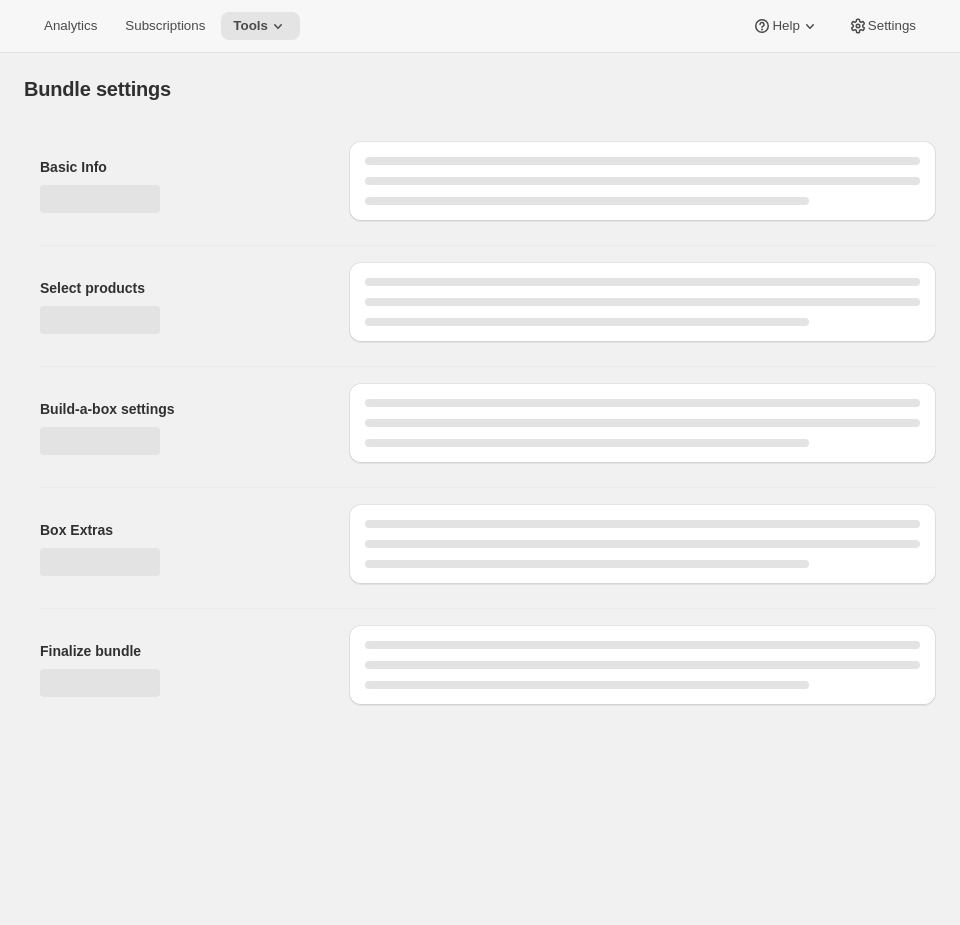 type on "Build a Bundle Mixed 32 Pack" 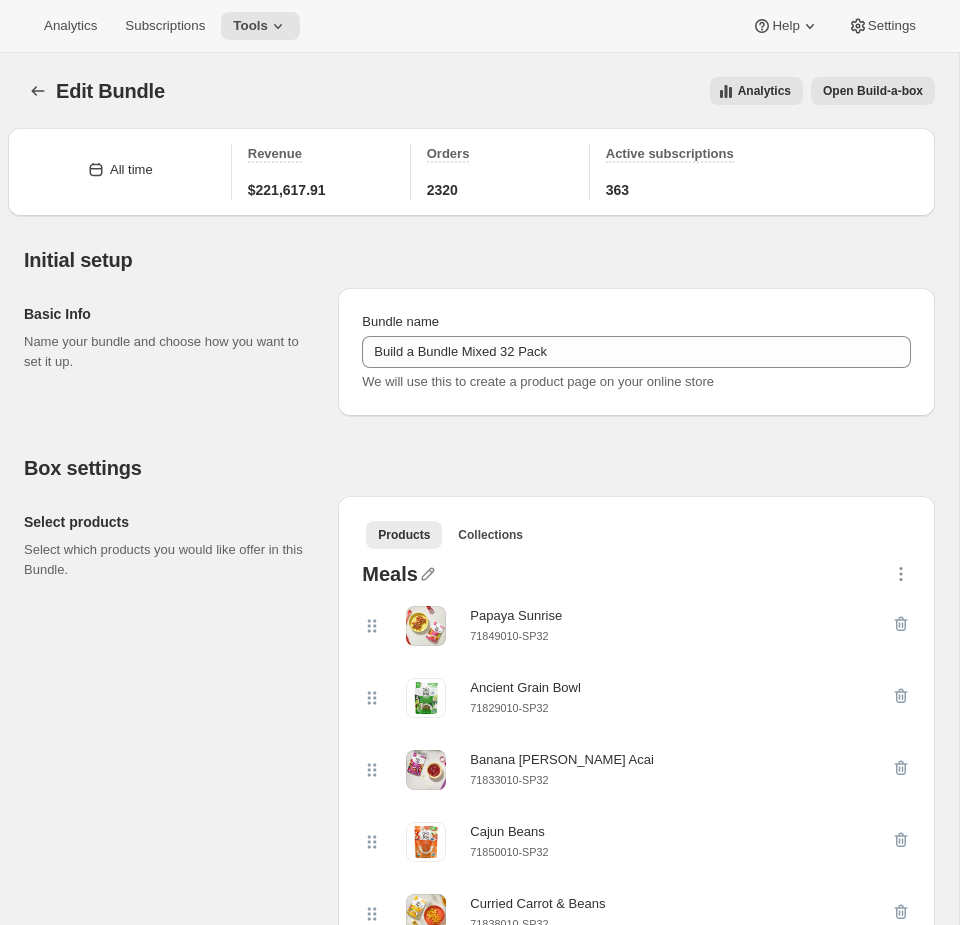 click on "Open Build-a-box" at bounding box center (873, 91) 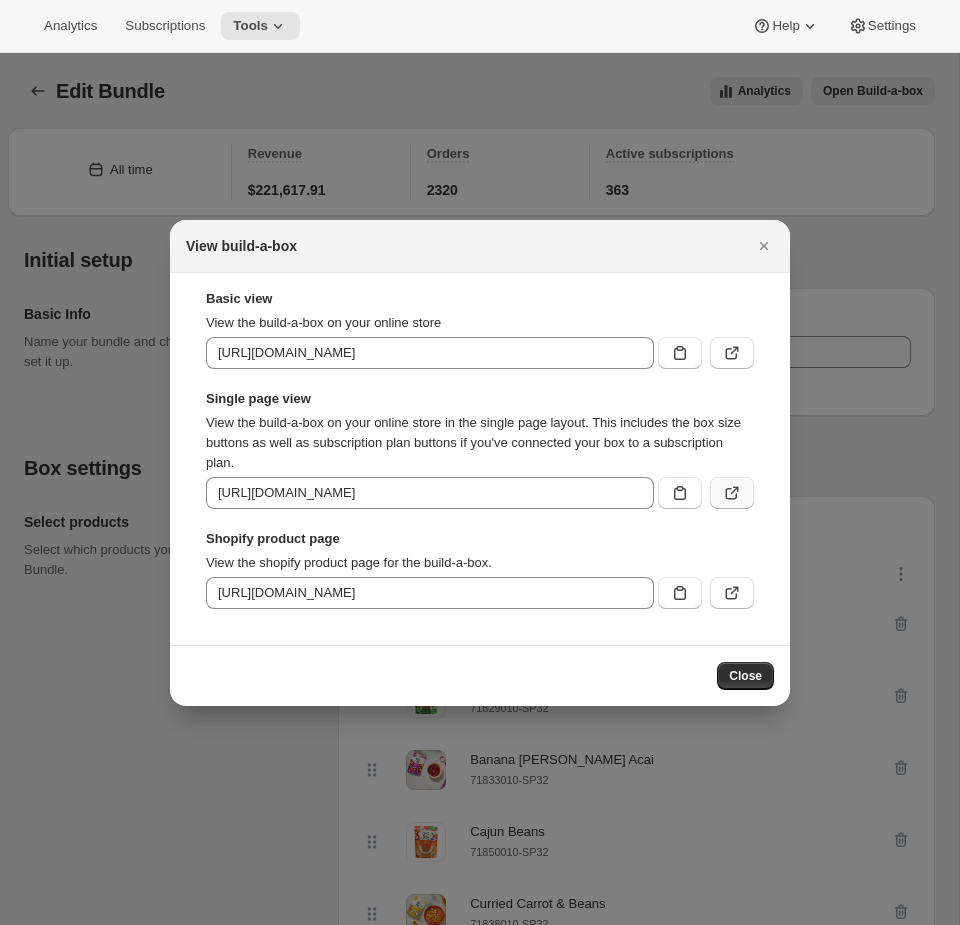 click at bounding box center [732, 493] 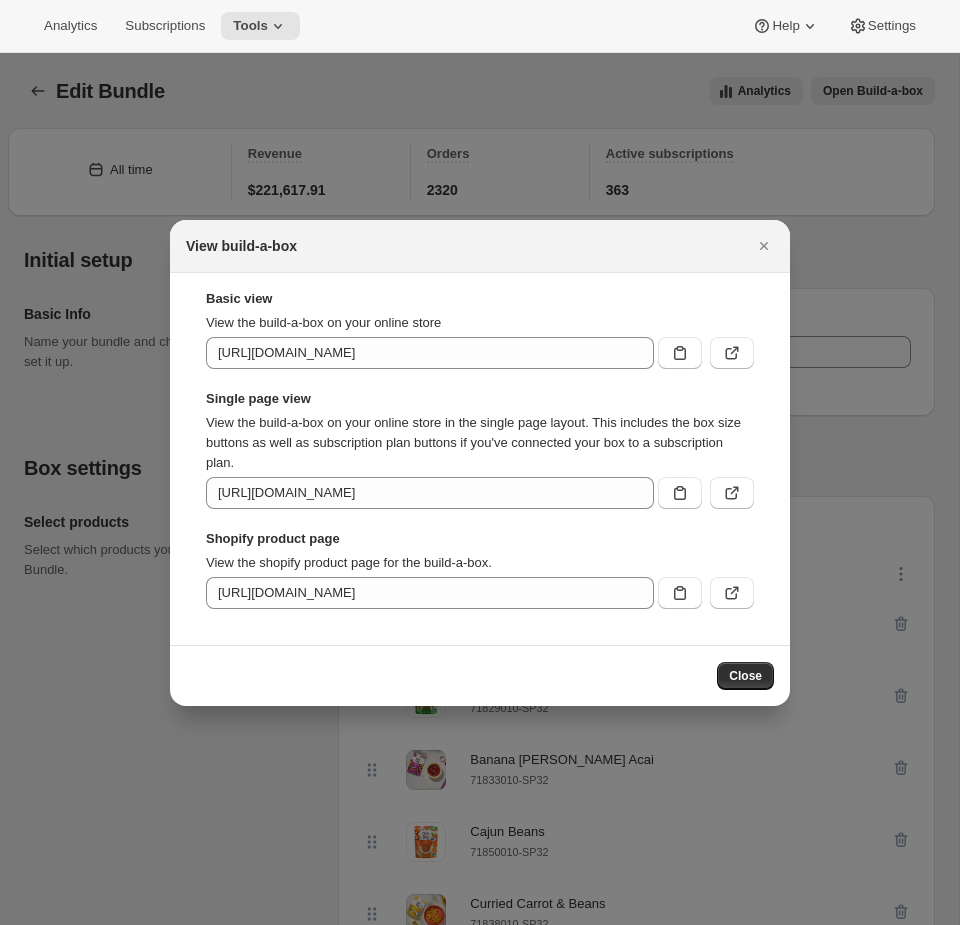 drag, startPoint x: 766, startPoint y: 245, endPoint x: 686, endPoint y: -3, distance: 260.58395 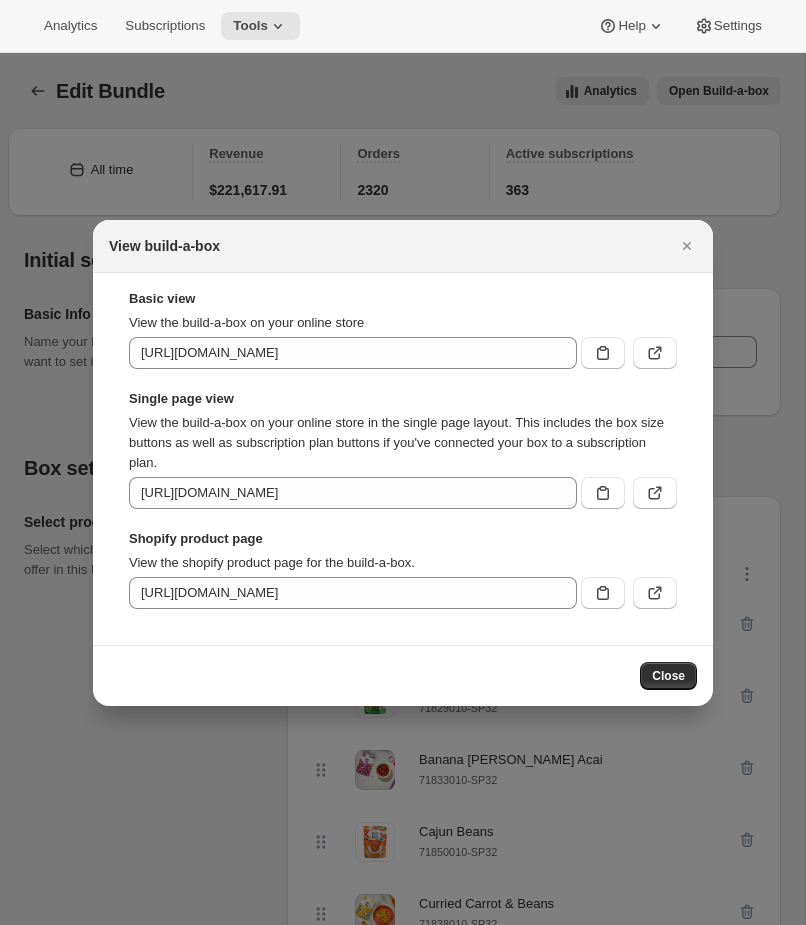 click at bounding box center [403, 462] 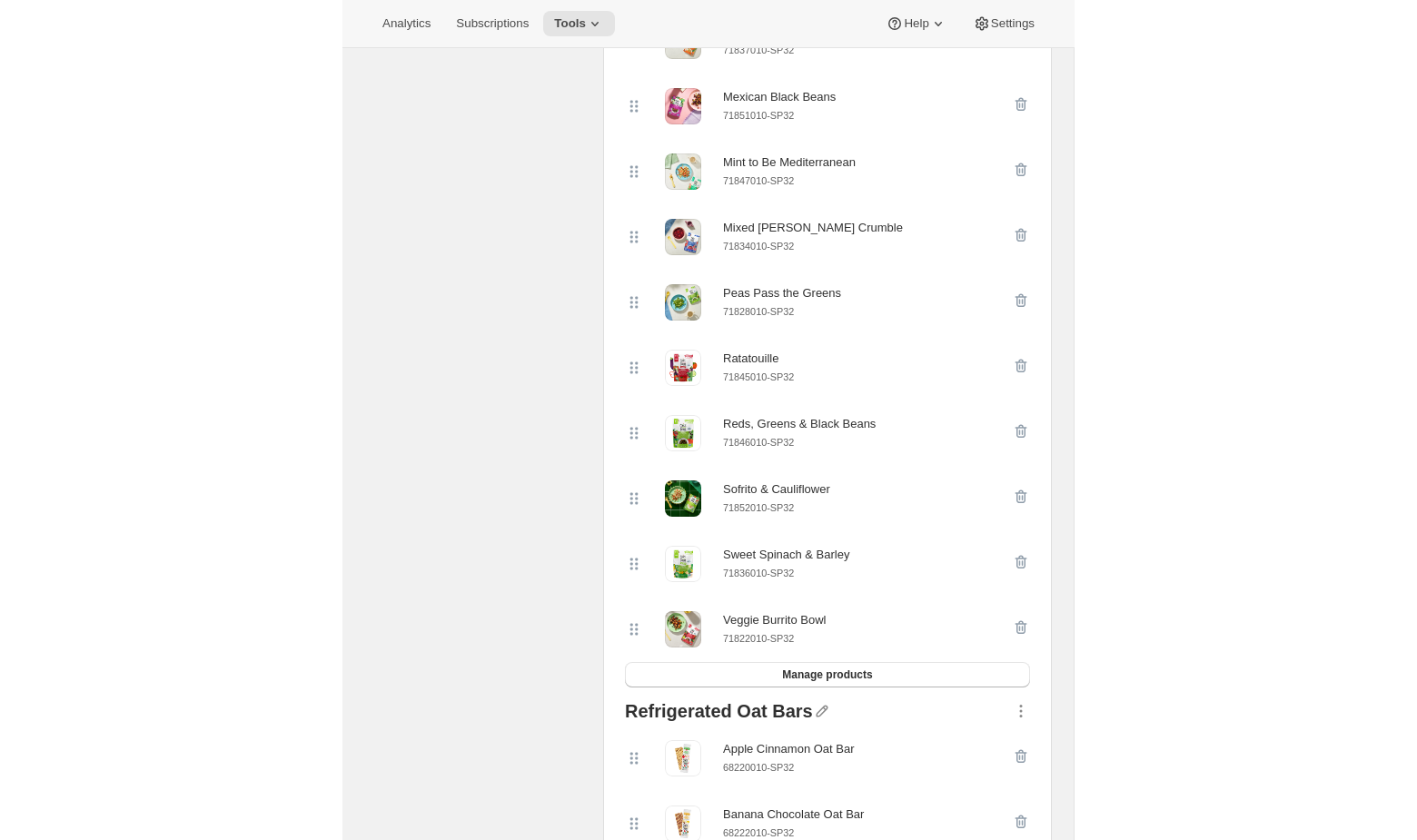 scroll, scrollTop: 0, scrollLeft: 0, axis: both 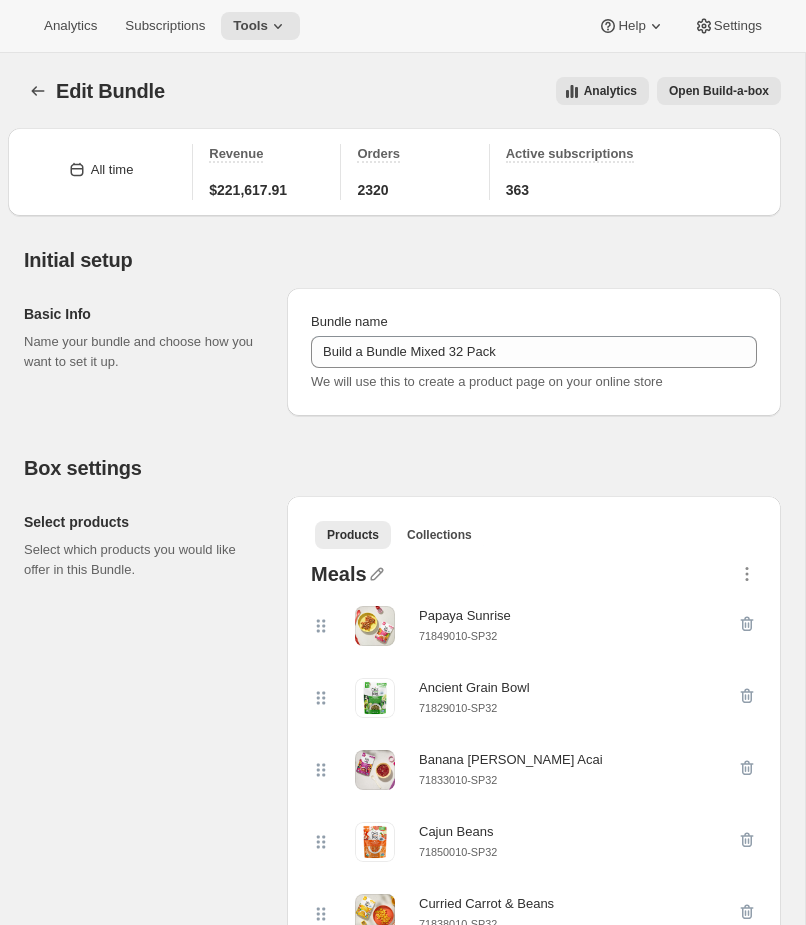 click on "Open Build-a-box" at bounding box center [719, 91] 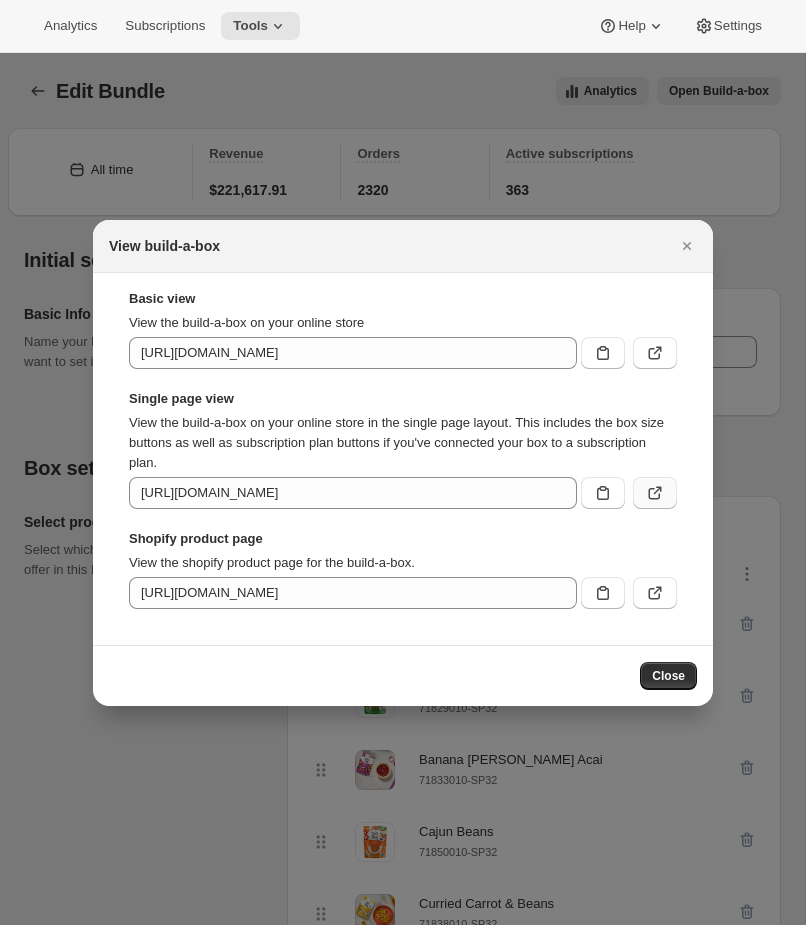 click 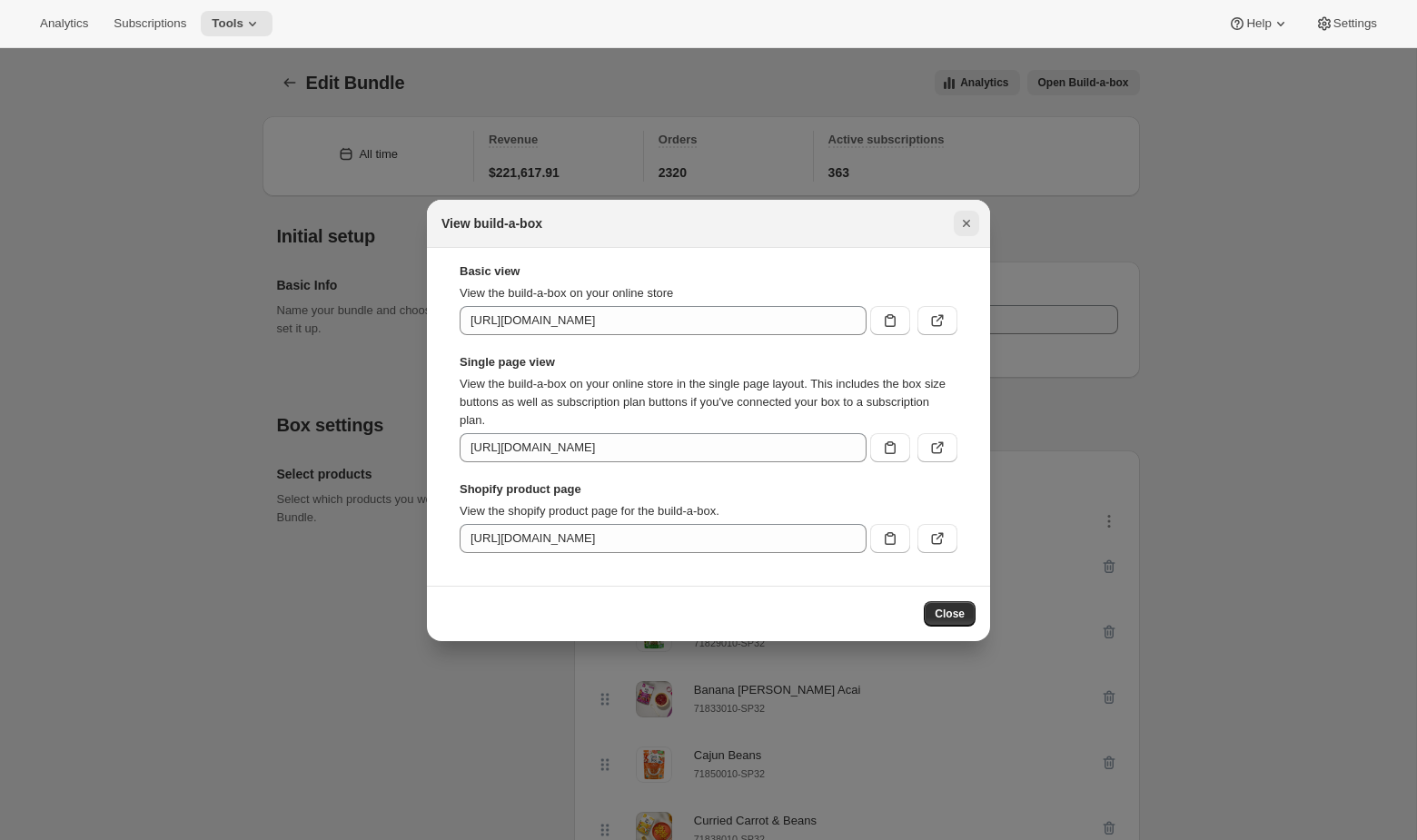 click 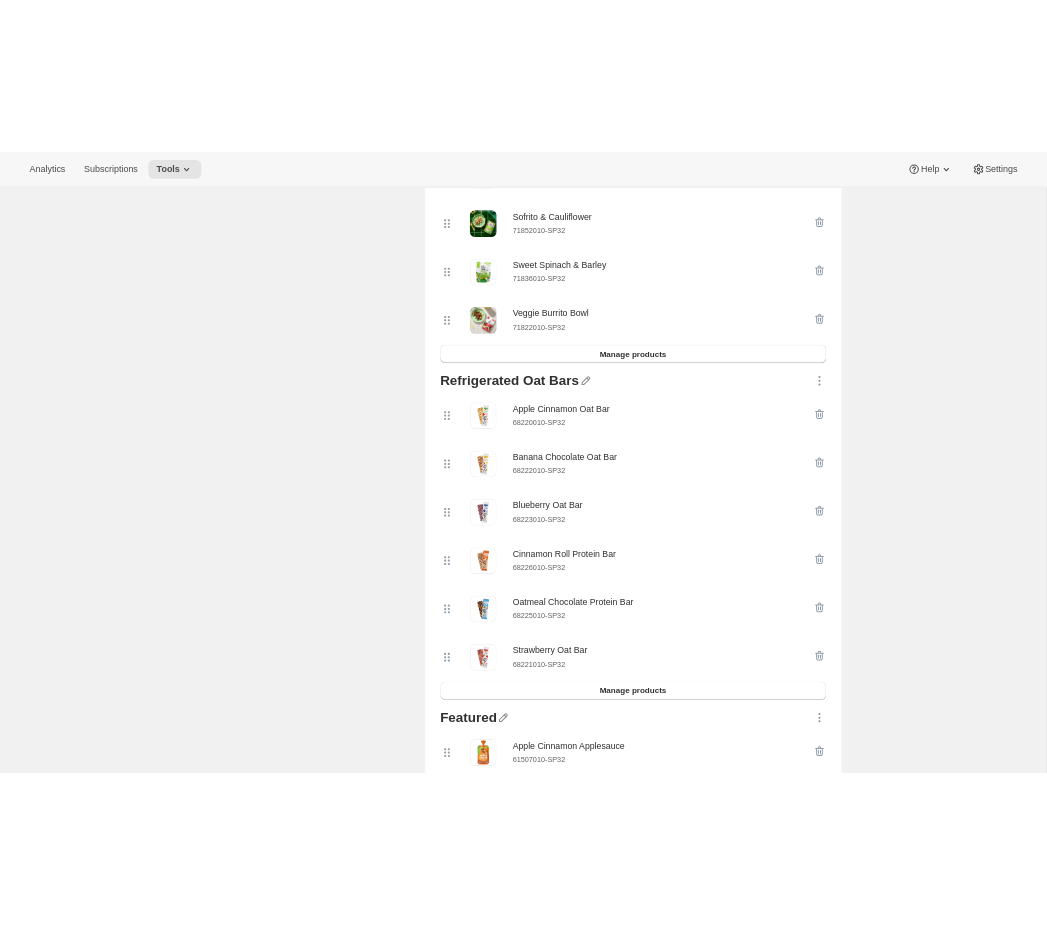 scroll, scrollTop: 1543, scrollLeft: 0, axis: vertical 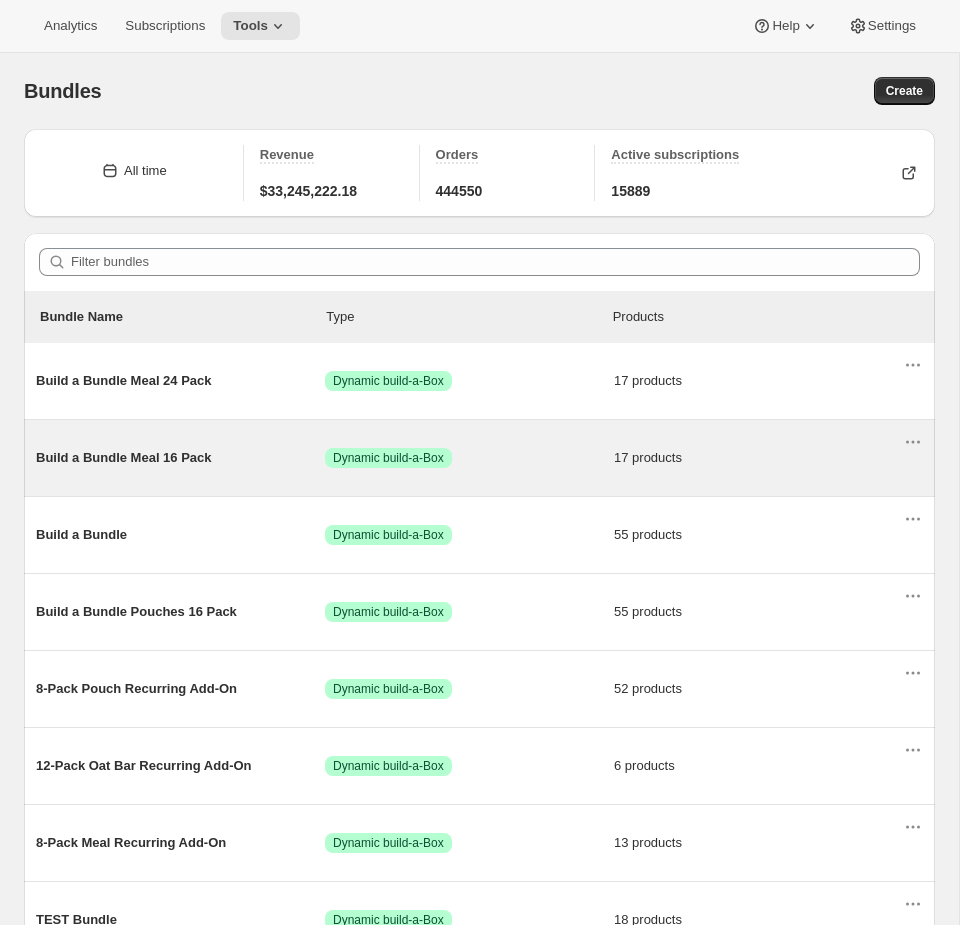 click on "Success Dynamic build-a-Box" at bounding box center [469, 458] 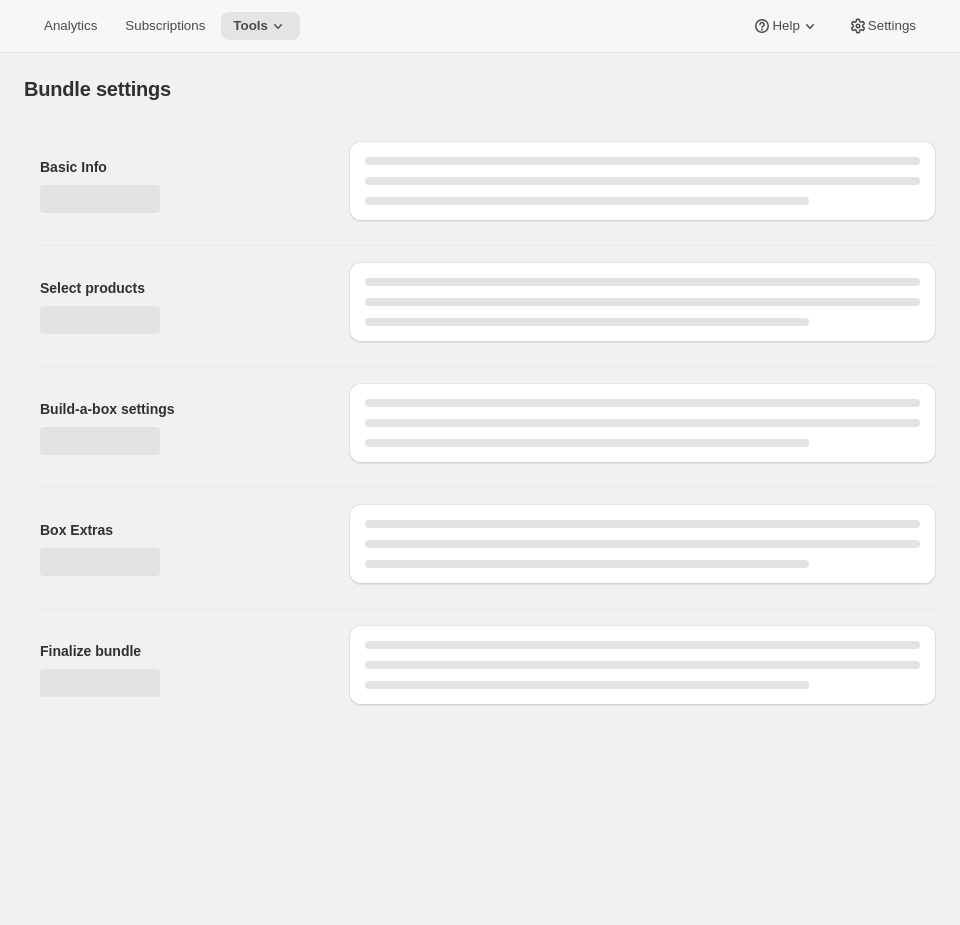 type on "Build a Bundle Meal 16 Pack" 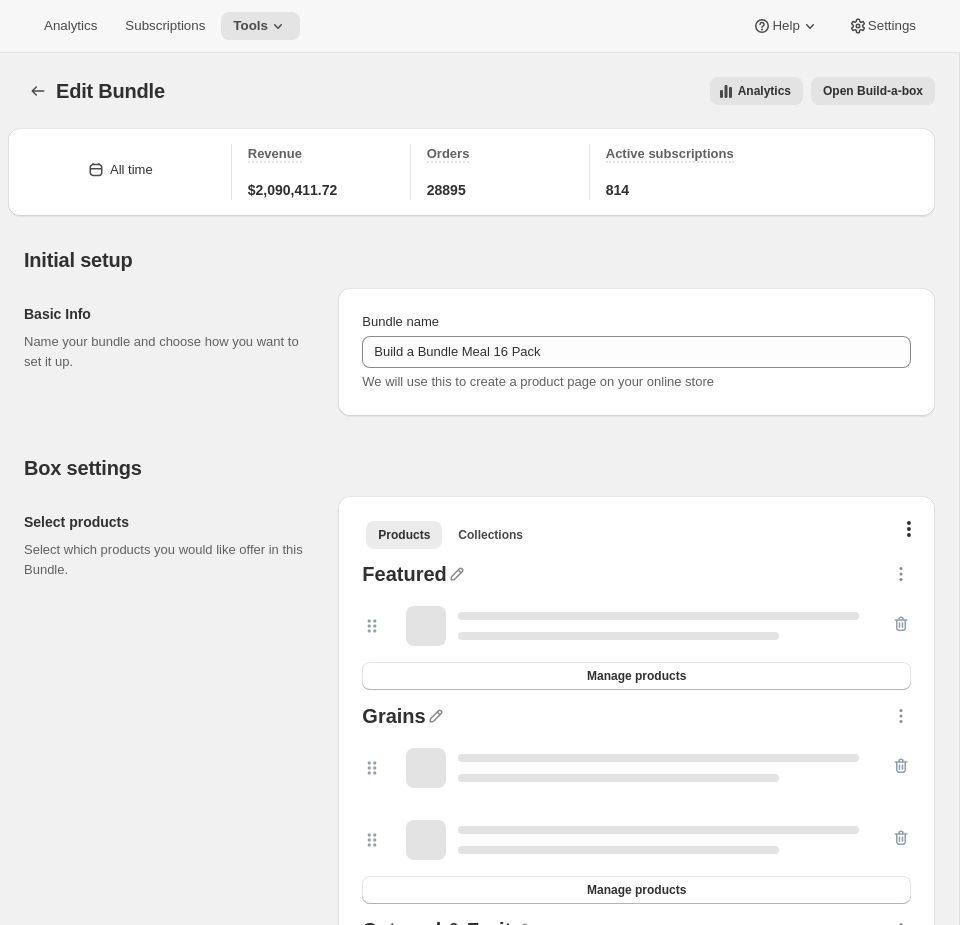 click on "Open Build-a-box" at bounding box center [873, 91] 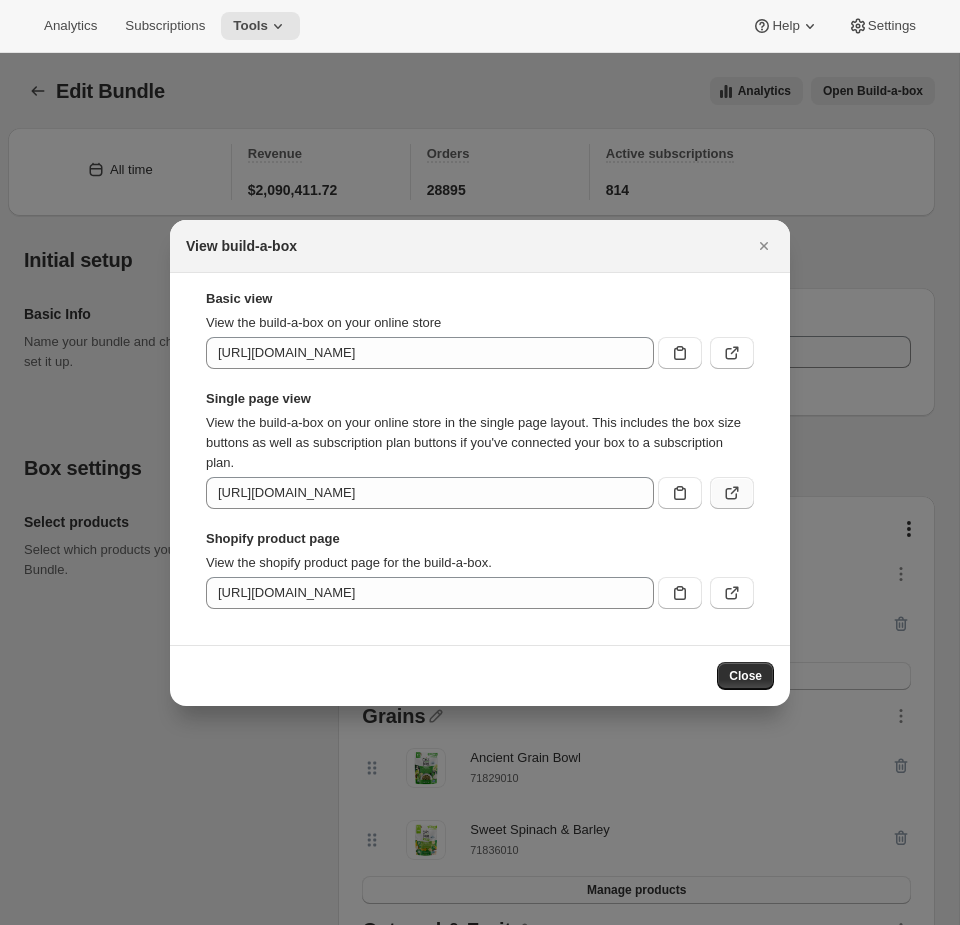 click 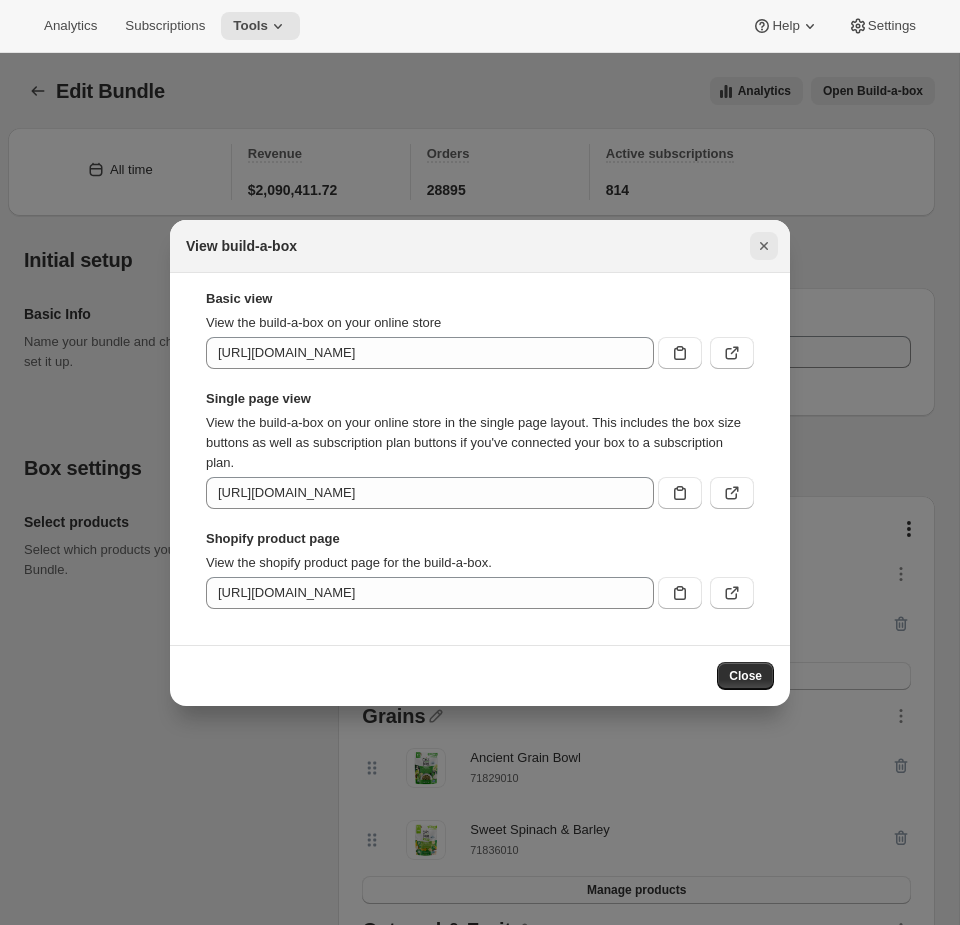 click 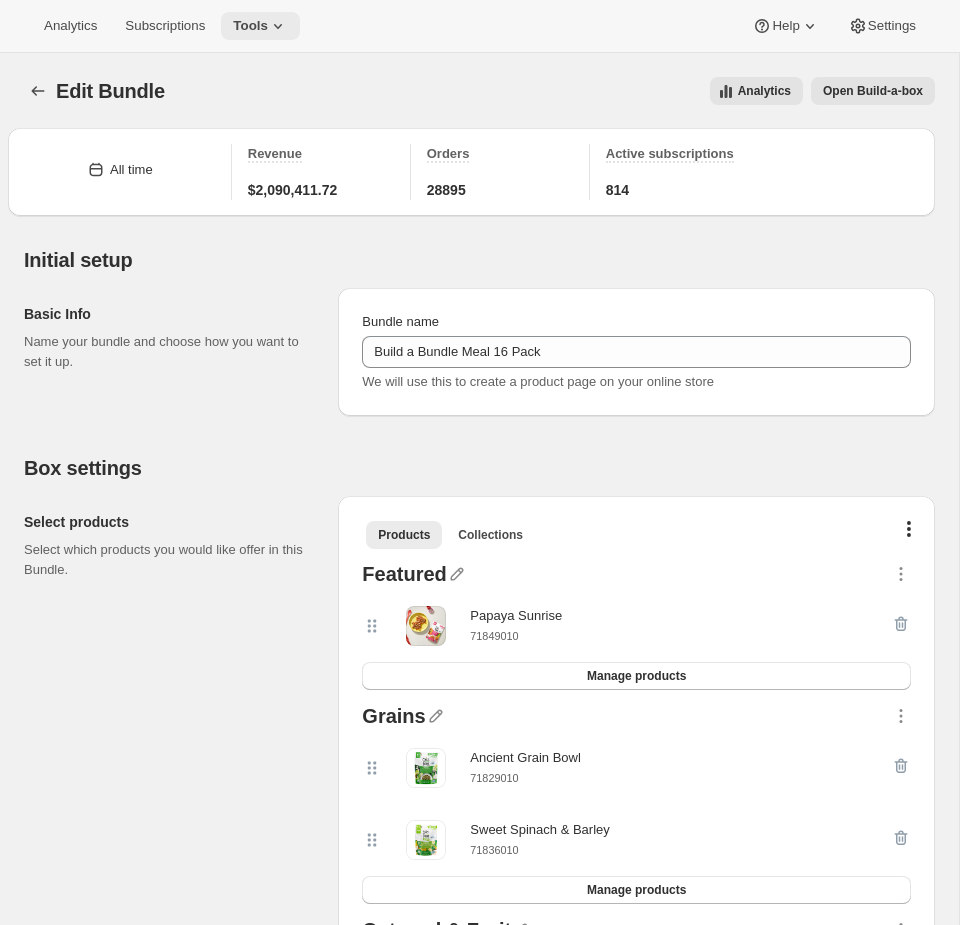 click 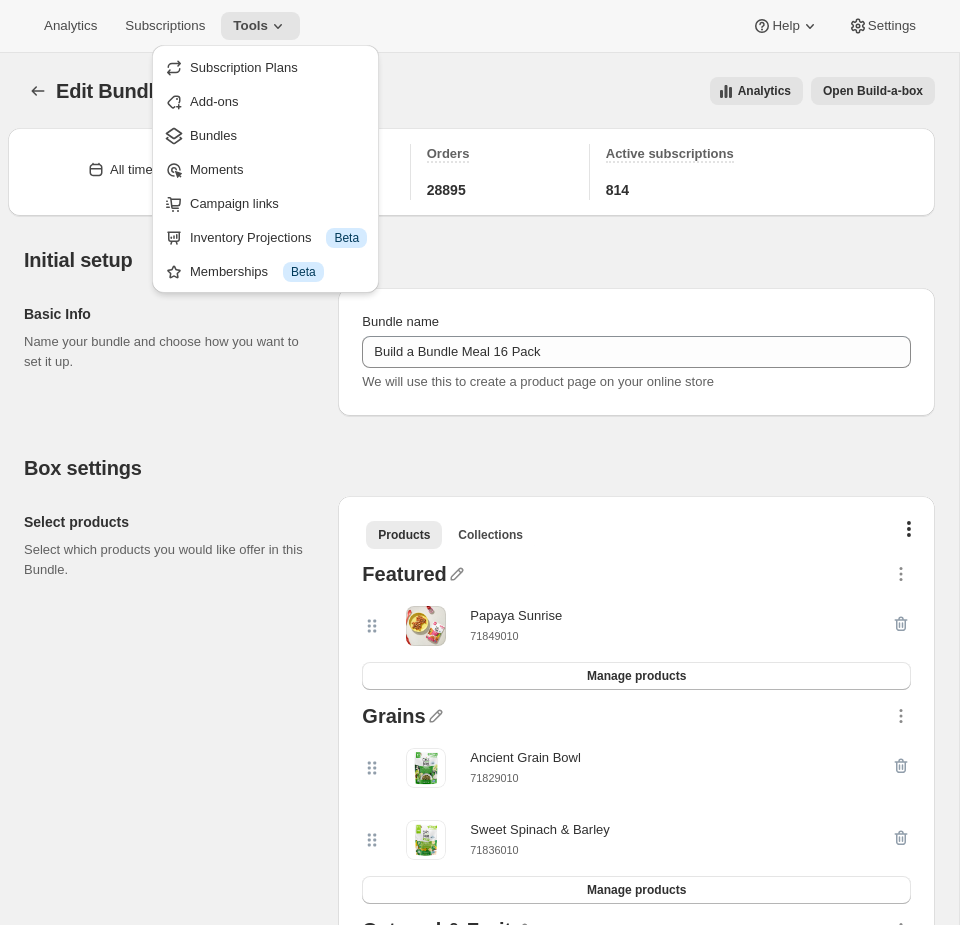 click on "Initial setup" at bounding box center (479, 260) 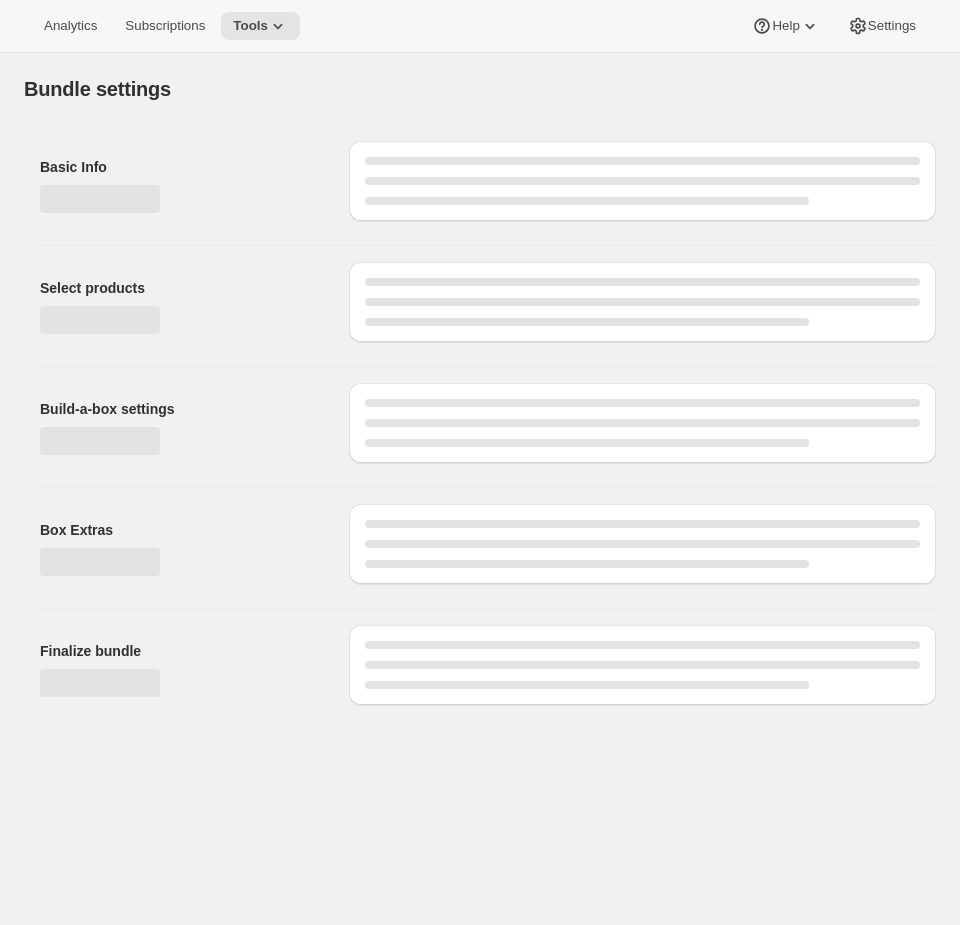 type on "Build a Bundle Meal 16 Pack" 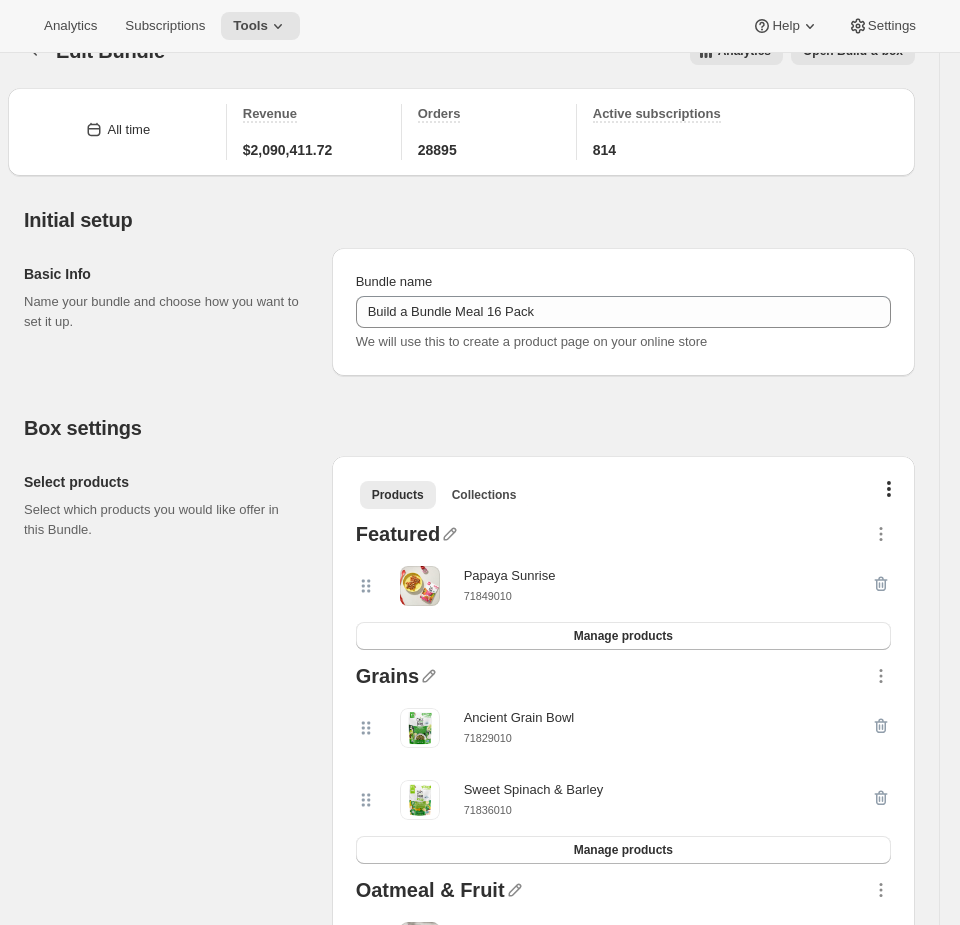 scroll, scrollTop: 0, scrollLeft: 0, axis: both 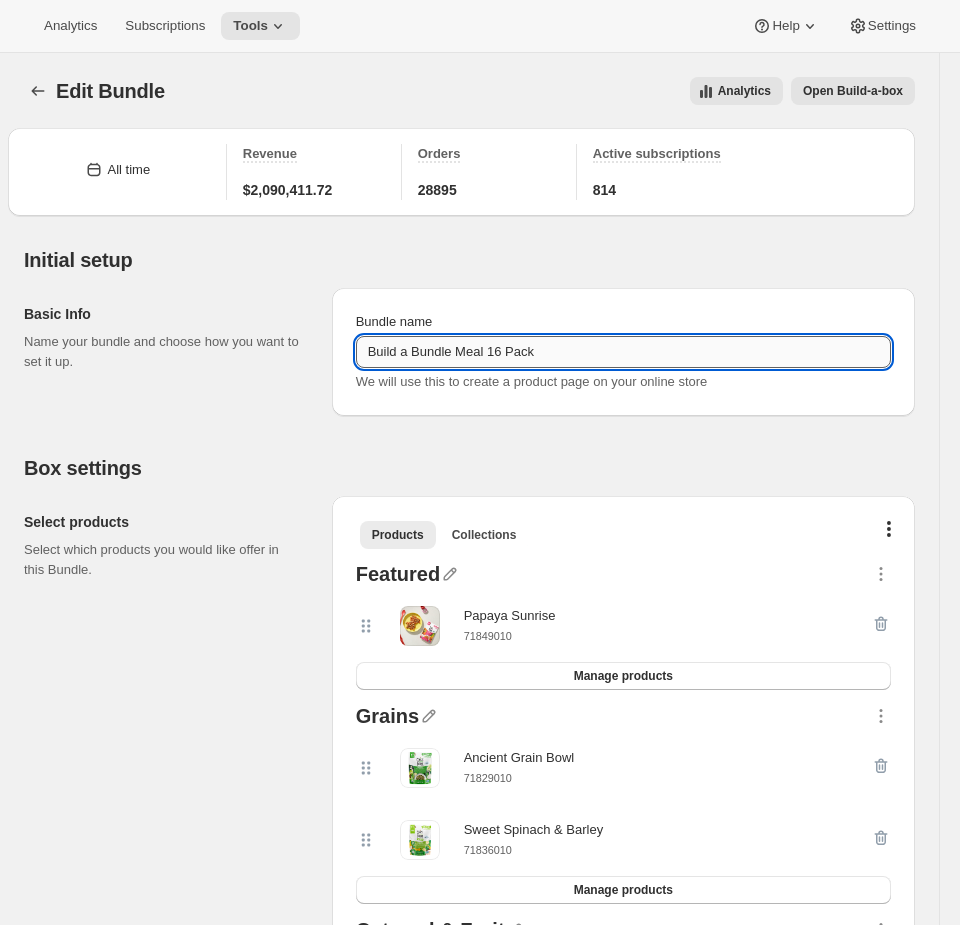 click on "Build a Bundle Meal 16 Pack" at bounding box center (623, 352) 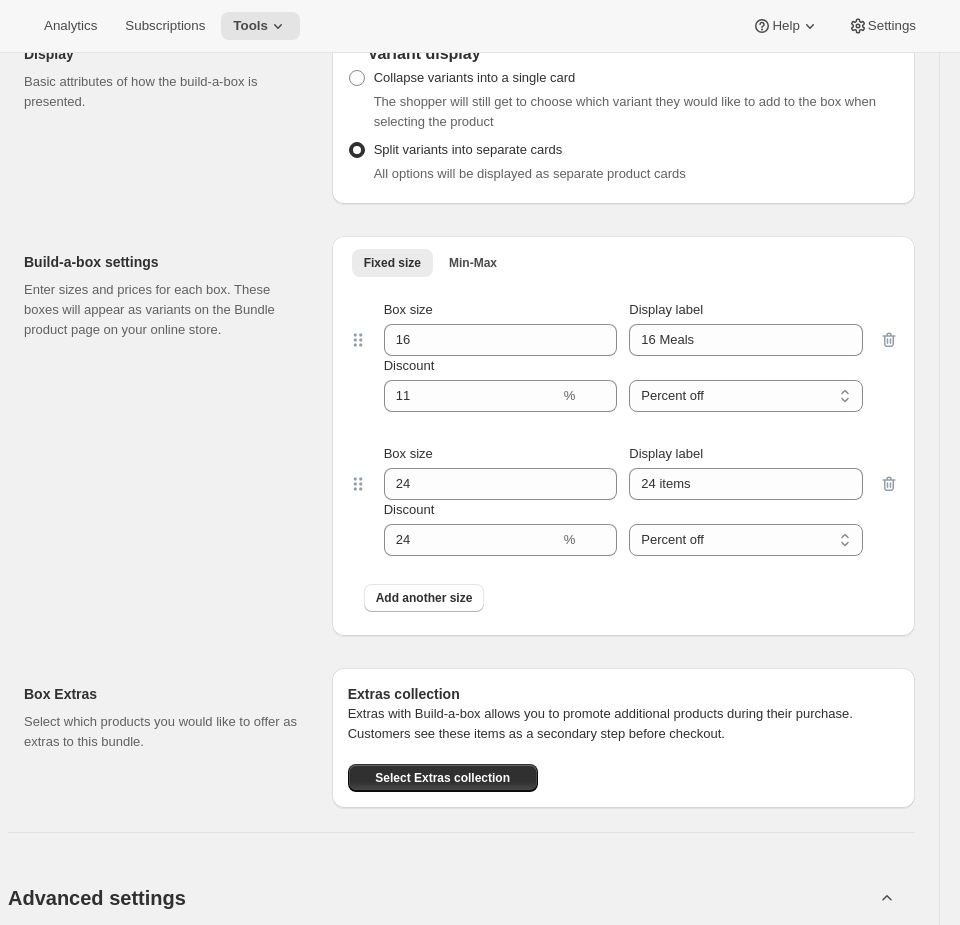 scroll, scrollTop: 2290, scrollLeft: 0, axis: vertical 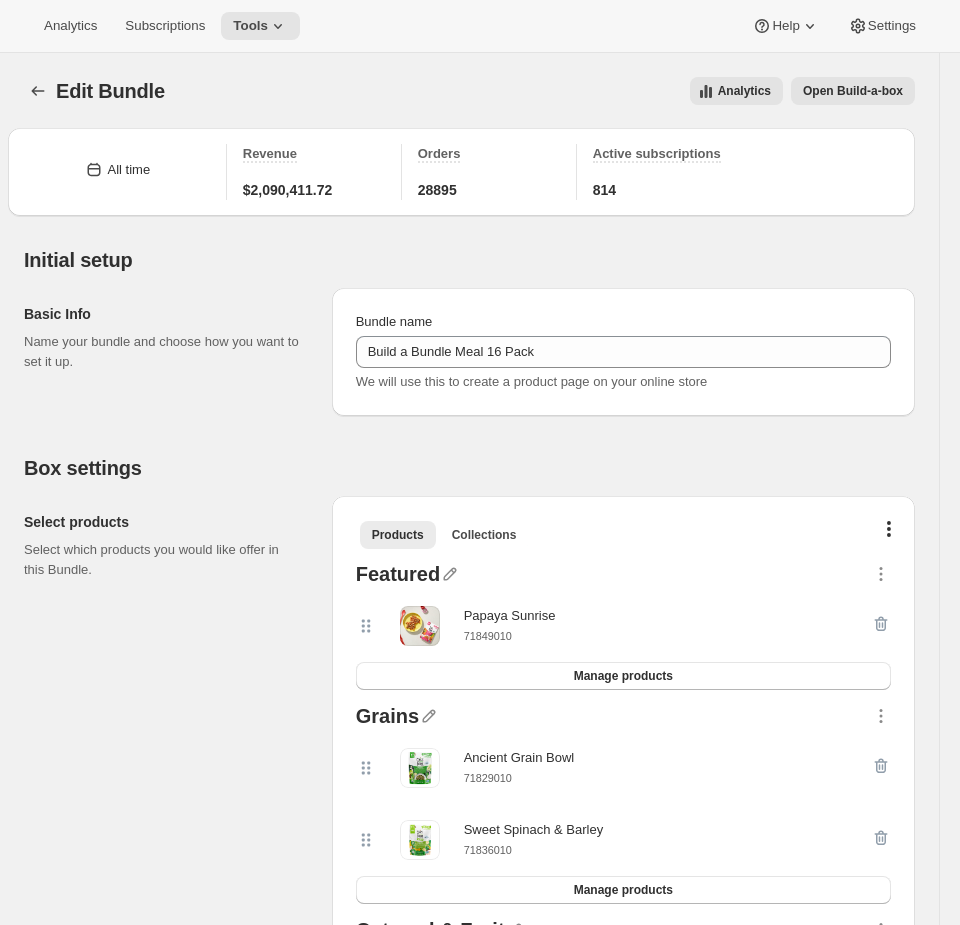 click on "Open Build-a-box" at bounding box center (853, 91) 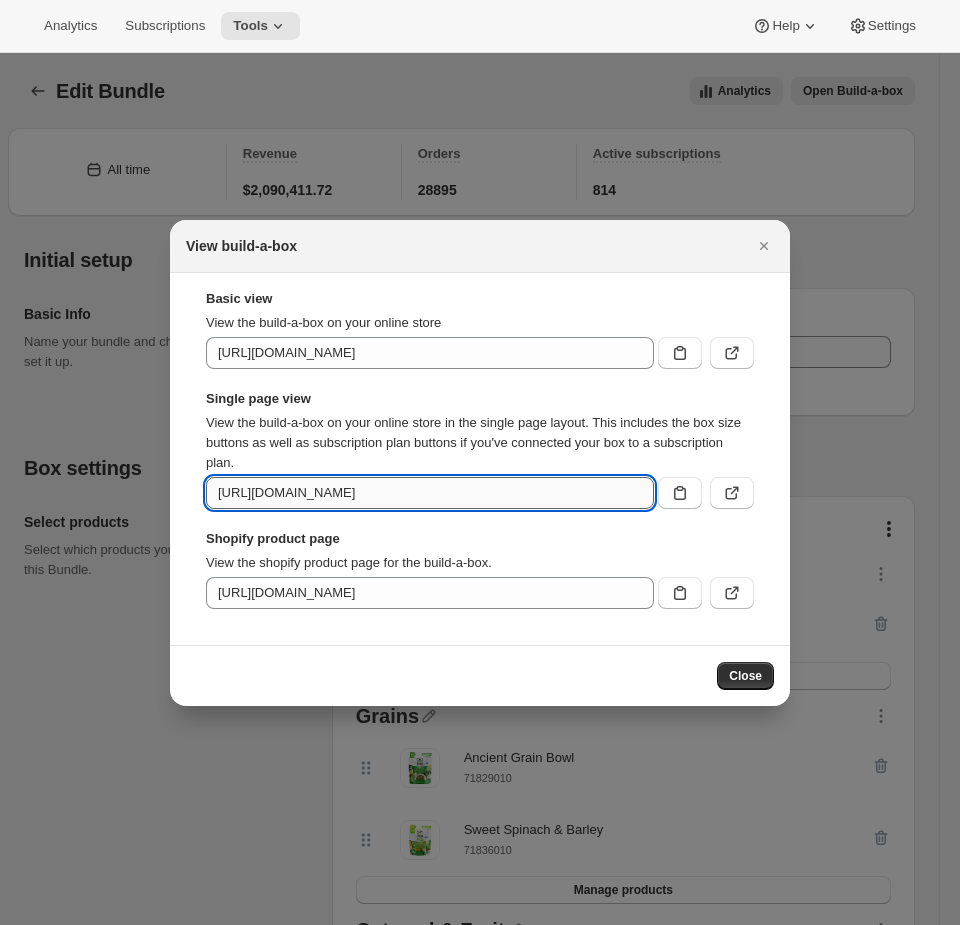 click on "[URL][DOMAIN_NAME]" at bounding box center [430, 493] 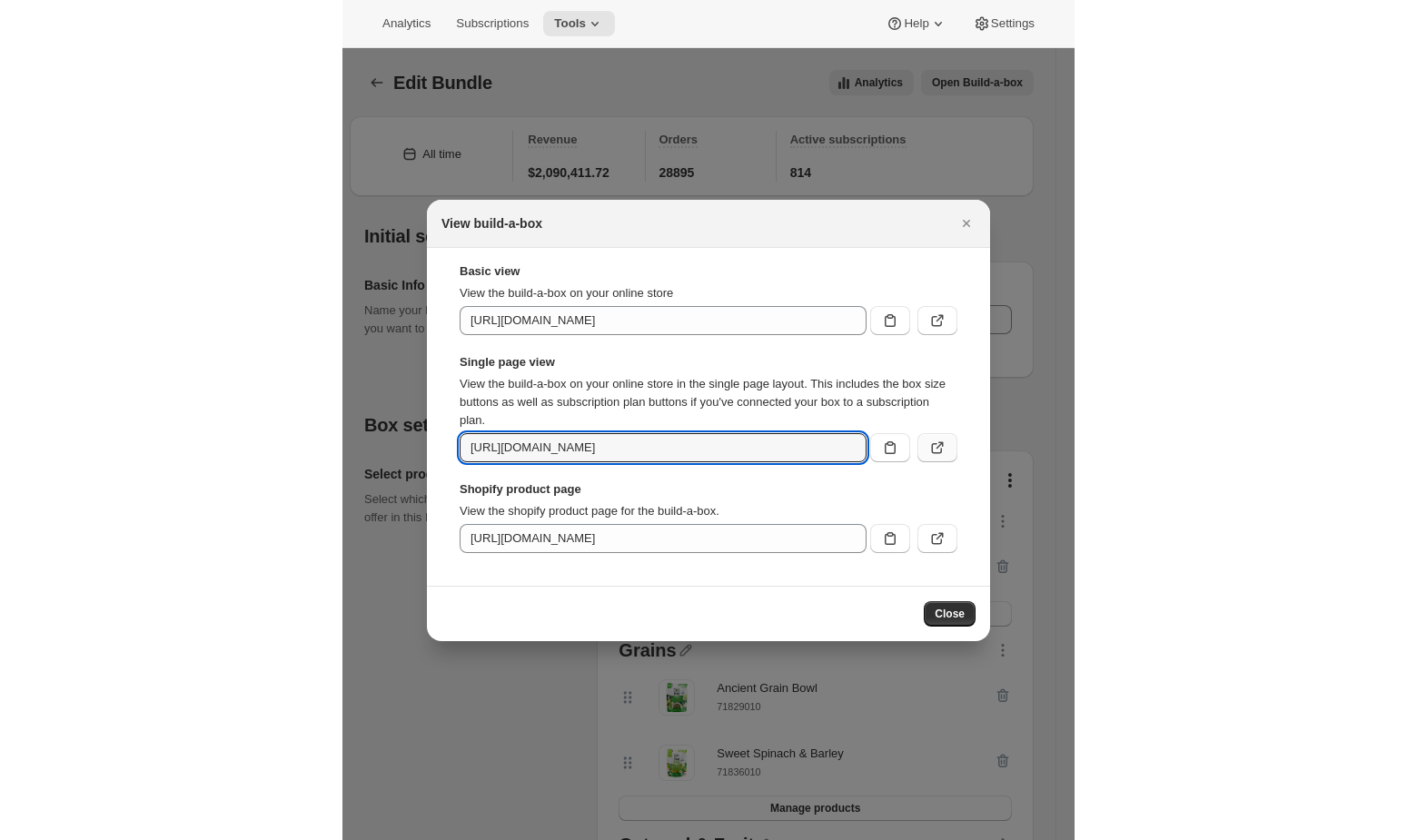 scroll, scrollTop: 0, scrollLeft: 0, axis: both 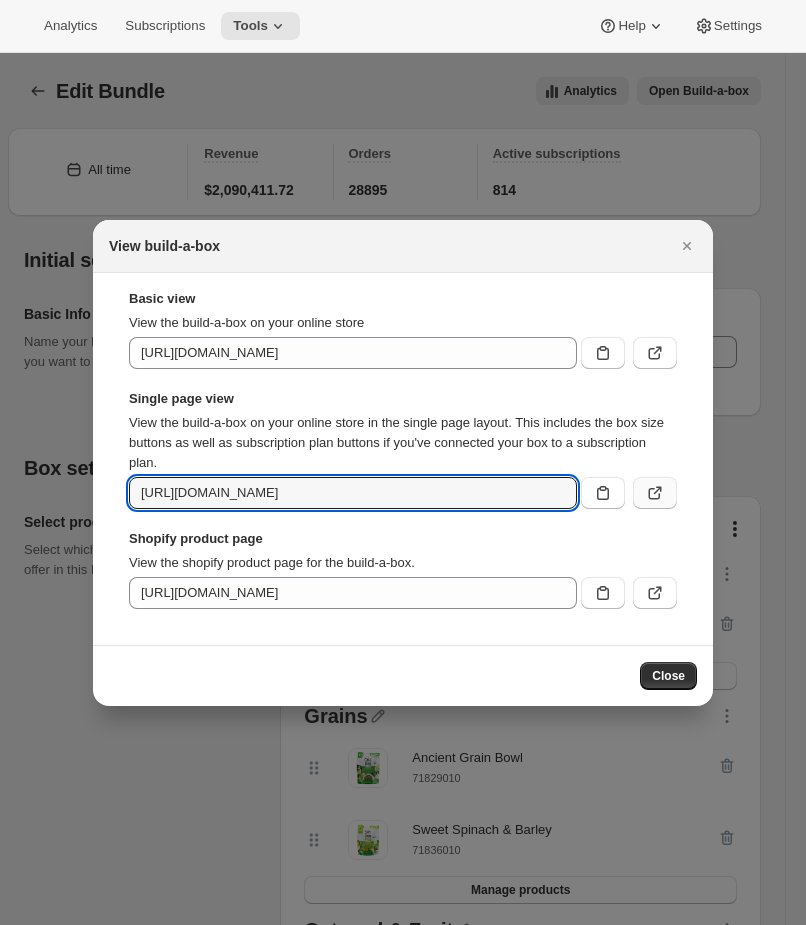 click 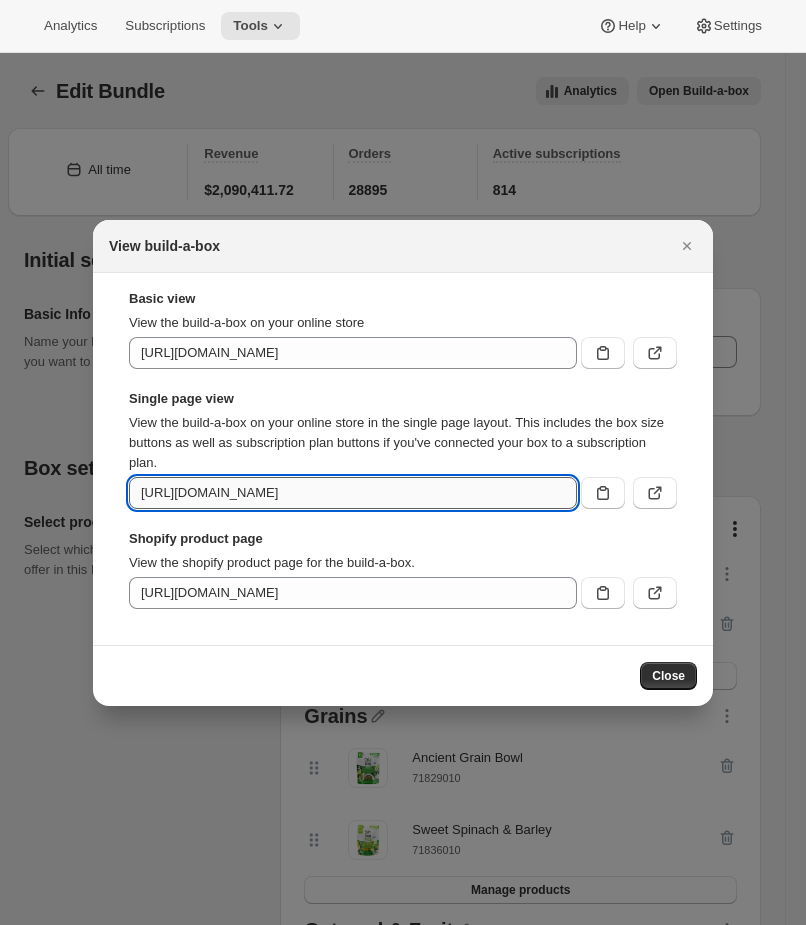 click on "[URL][DOMAIN_NAME]" at bounding box center (353, 493) 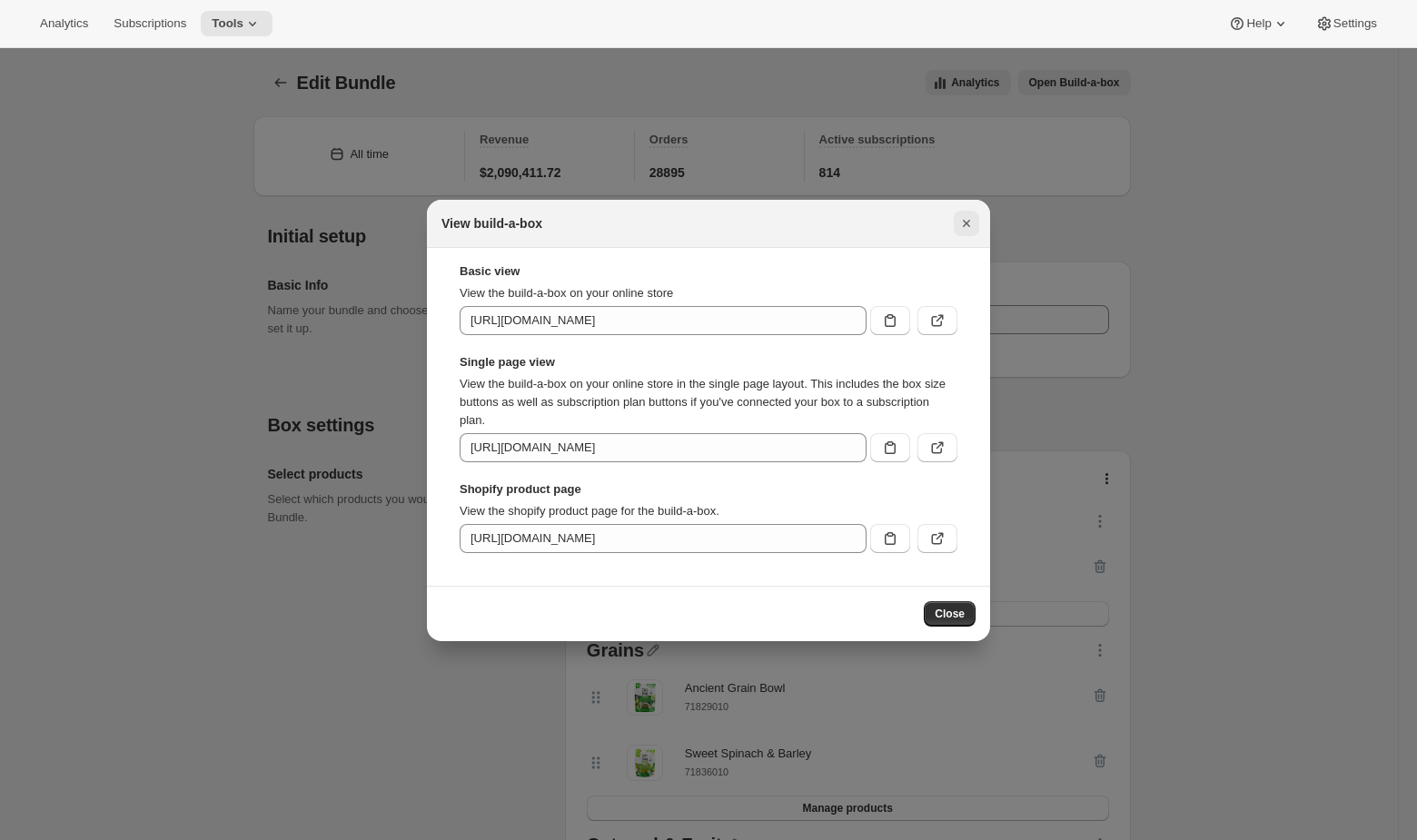 click 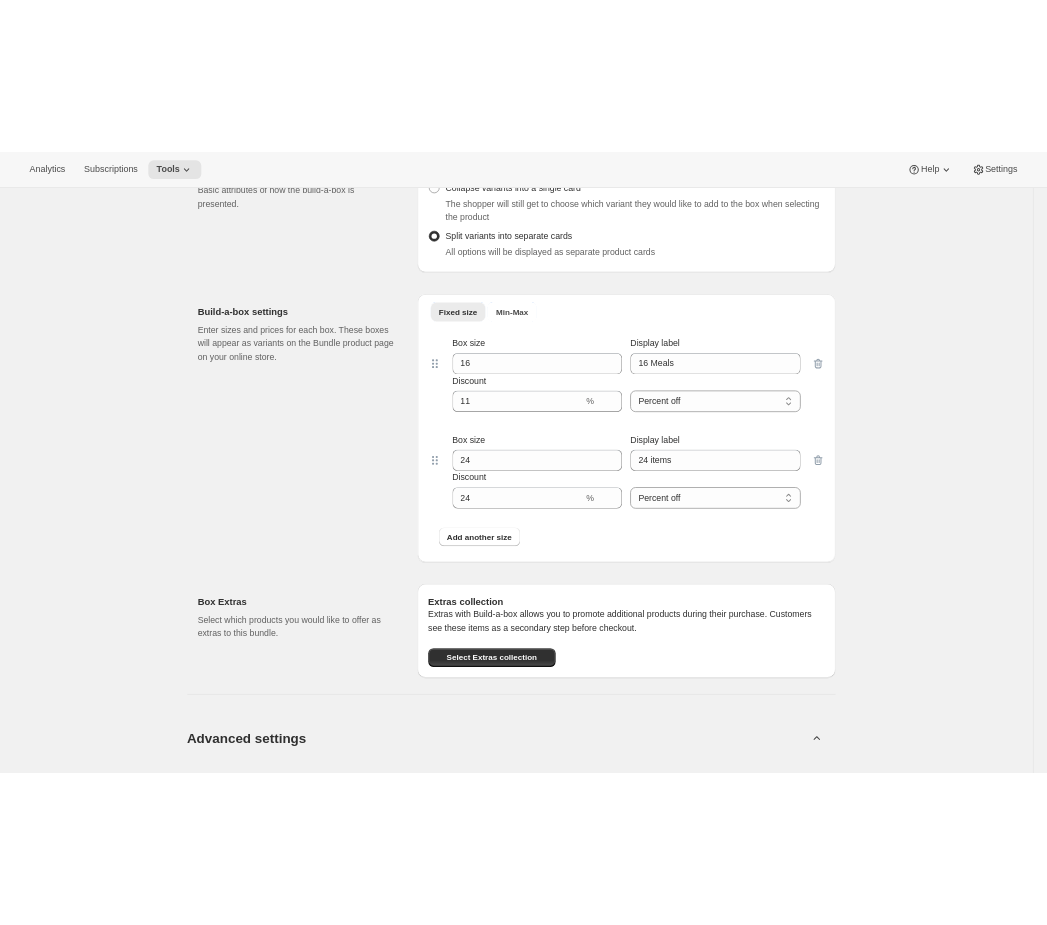 scroll, scrollTop: 2291, scrollLeft: 0, axis: vertical 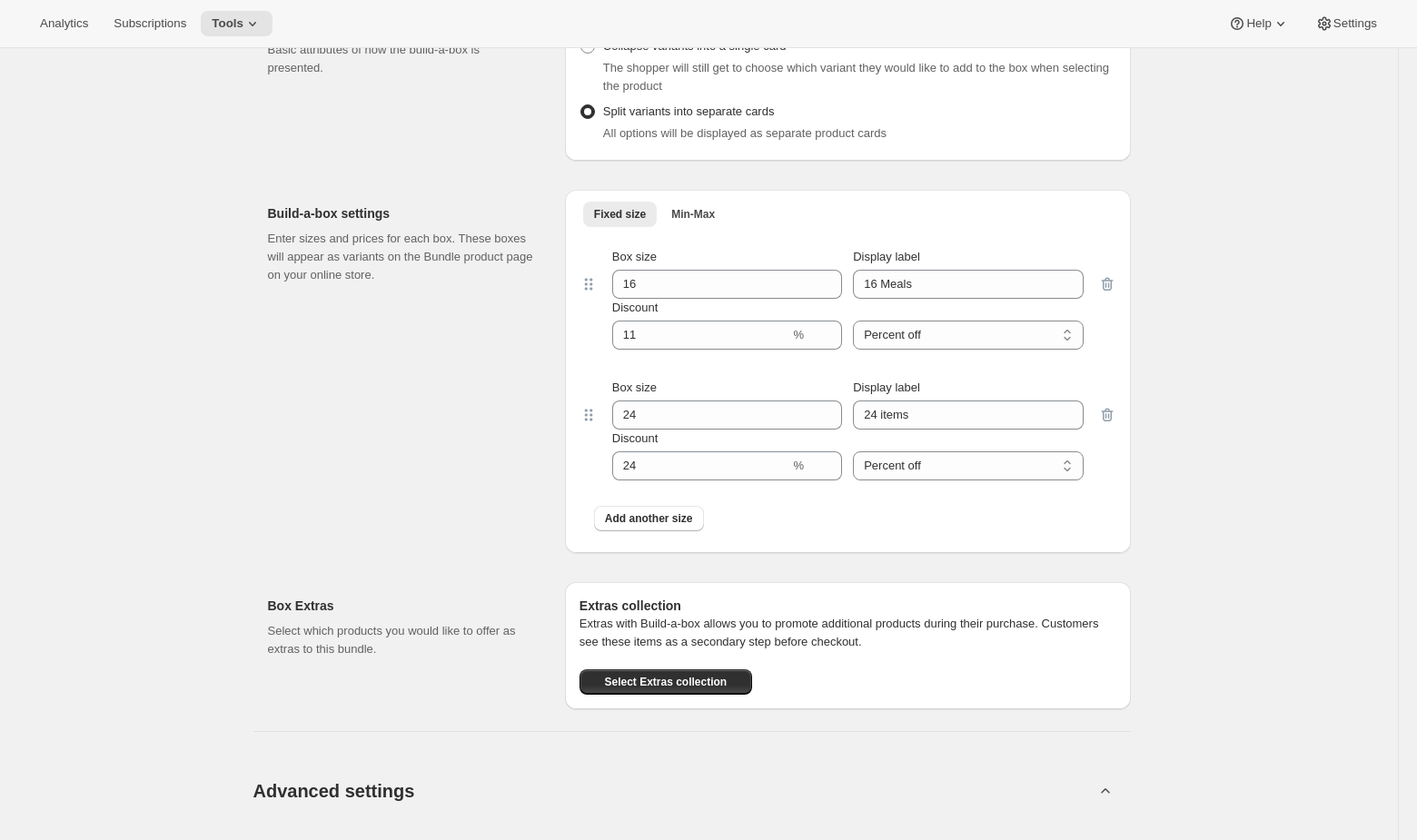 click on "Edit Bundle. This page is ready Edit Bundle Analytics Open Build-a-box More actions Analytics Open Build-a-box All time Revenue $2,090,411.72 Orders 28895 Active subscriptions 814 Initial setup Basic Info Name your bundle and choose how you want to set it up. Bundle name Build a Bundle Meal 16 Pack We will use this to create a product page on your online store Box settings Select products Select which products you would like offer in this Bundle. Products Collections More views Products Collections More views Featured Papaya Sunrise 71849010 Manage products Grains Ancient Grain Bowl 71829010 Sweet Spinach & Barley 71836010 Manage products Oatmeal & Fruit Banana Berry Acai 71833010 Mixed Berry Crumble 71834010 Manage products Little Foodie Cajun Beans 71850010 Mexican Black Beans 71851010 Sofrito & Cauliflower 71852010 Manage products Legumes Curried Carrot & Beans 71838010 Greens & Beans 71831010 Mint to Be Mediterranean 71847010 Reds, Greens & Black Beans 71846010 Veggie Burrito Bowl 71822010 Manage products" at bounding box center [699, 43] 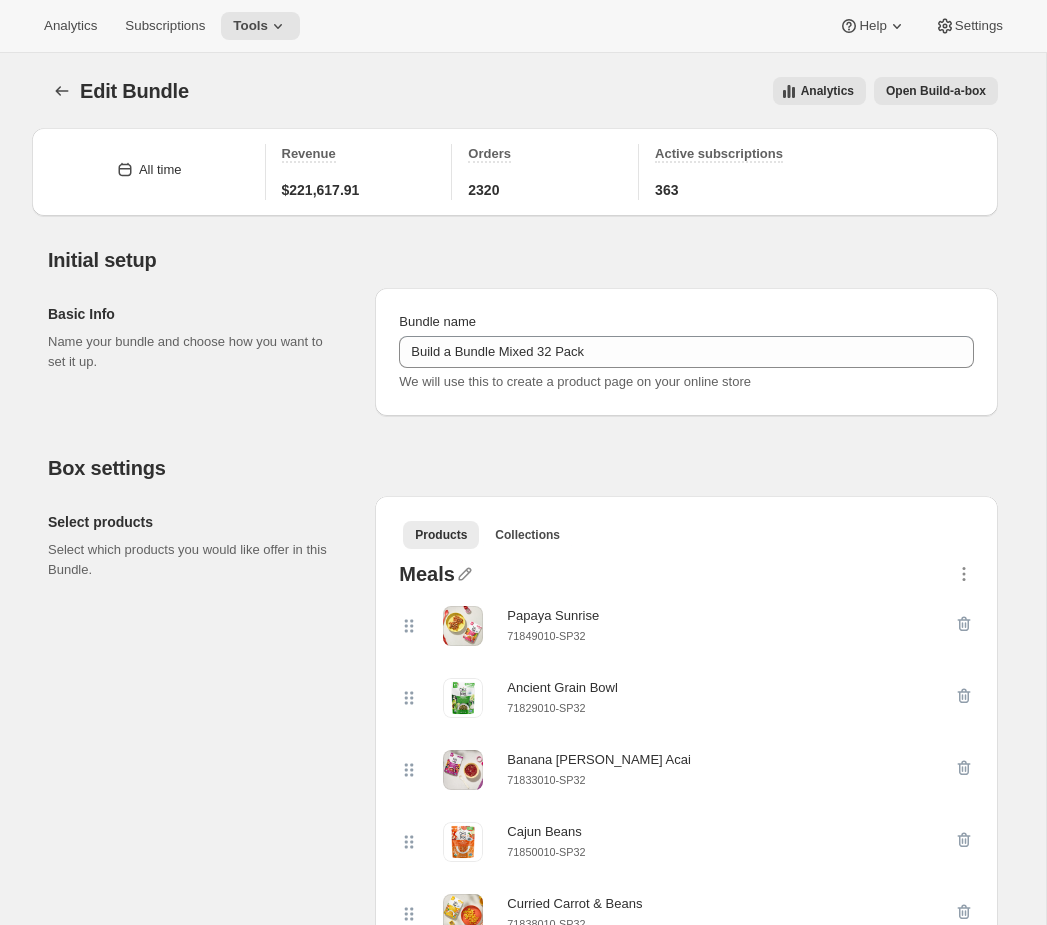 select on "MINIMUM" 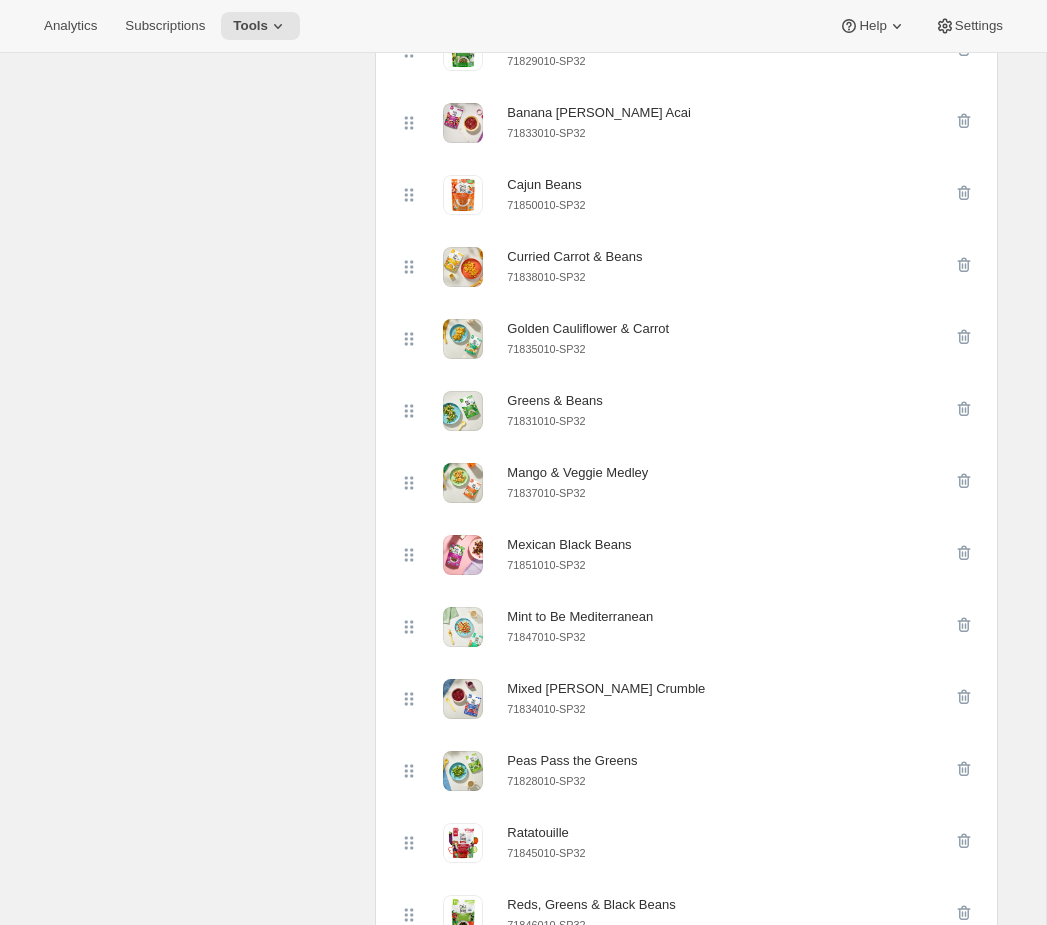 scroll, scrollTop: 0, scrollLeft: 0, axis: both 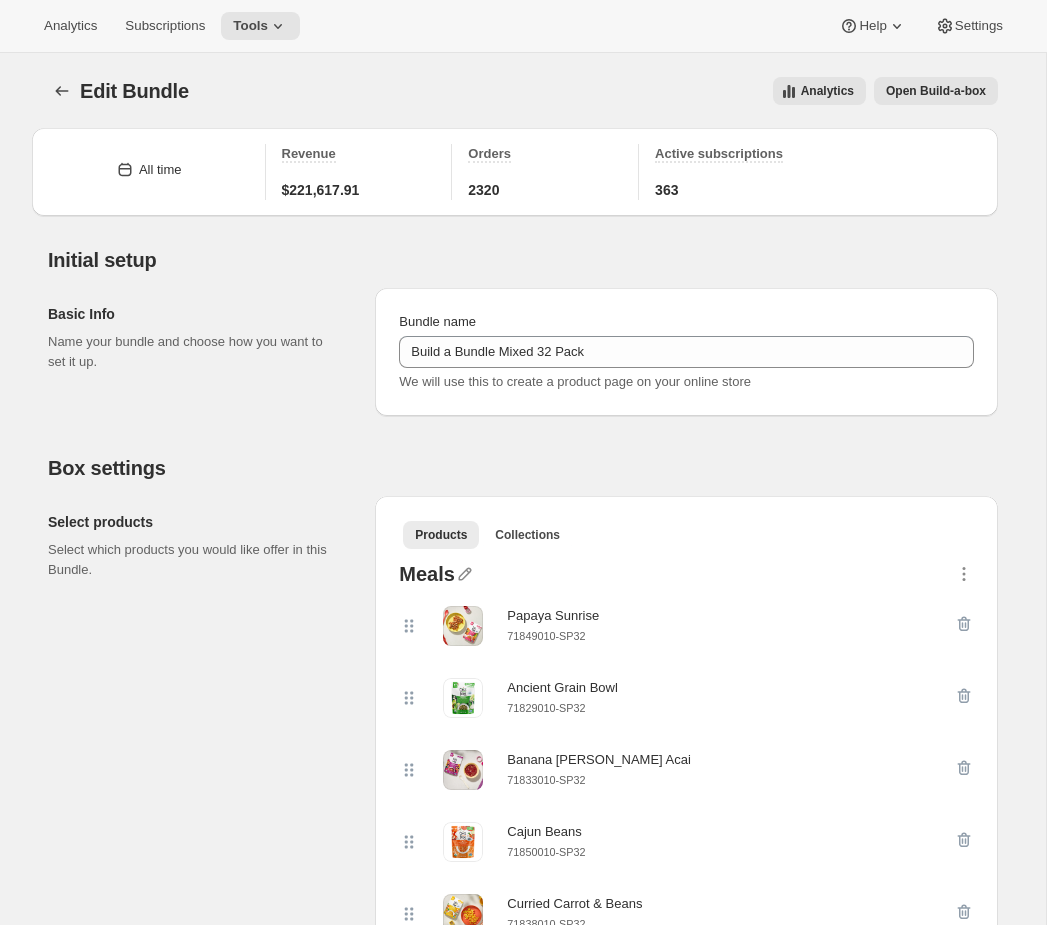click on "Edit Bundle. This page is ready Edit Bundle Analytics Open Build-a-box More actions Analytics Open Build-a-box" at bounding box center [523, 91] 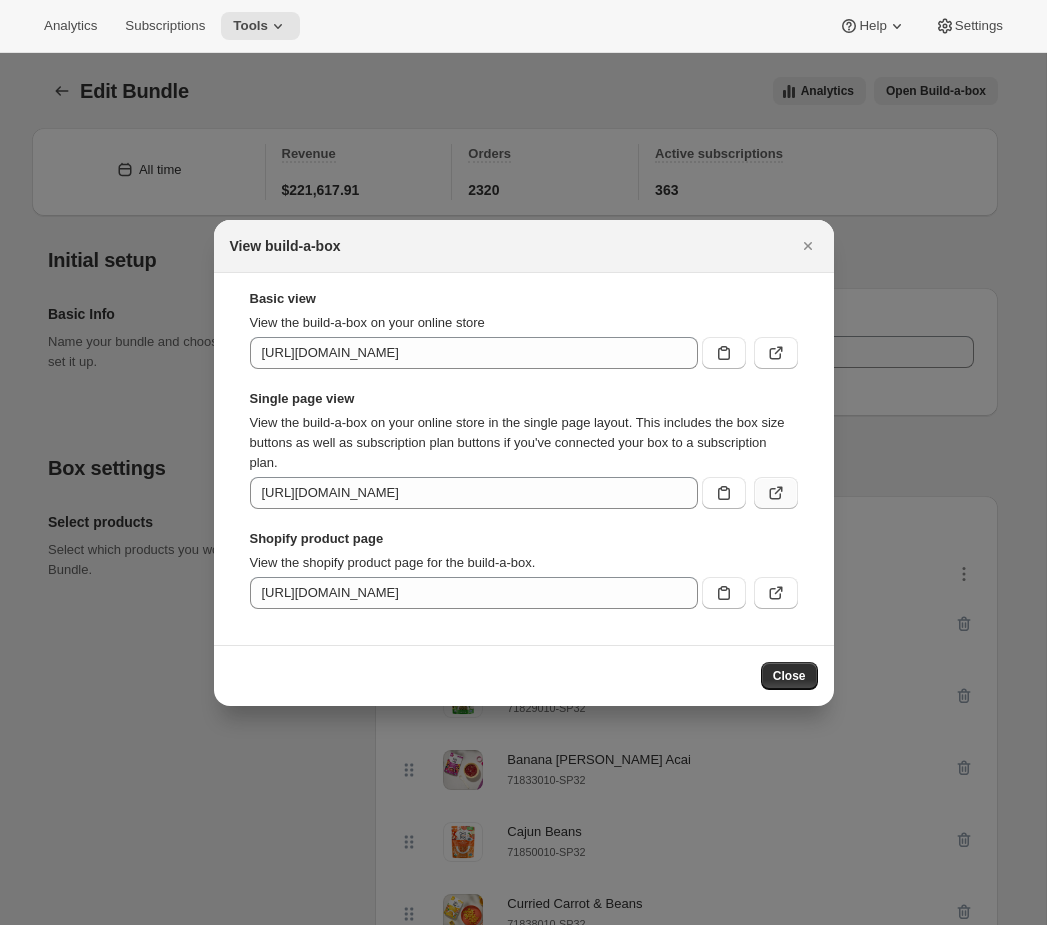 click at bounding box center (776, 493) 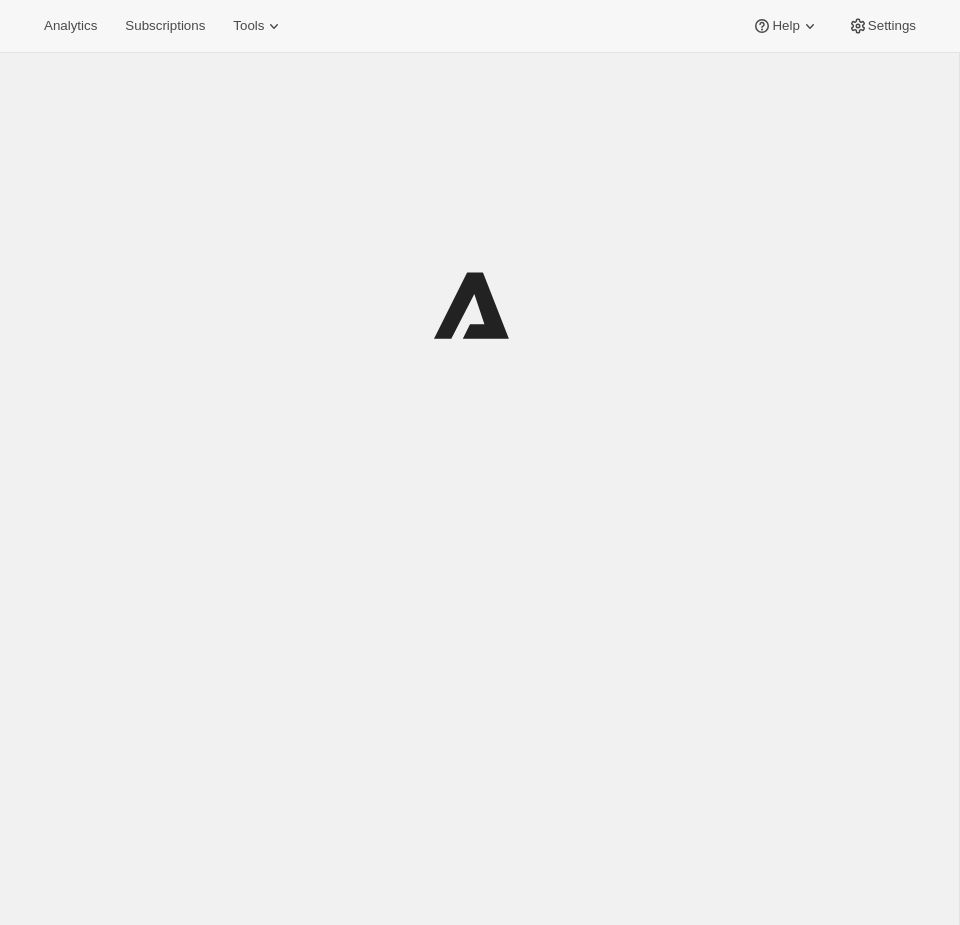scroll, scrollTop: 0, scrollLeft: 0, axis: both 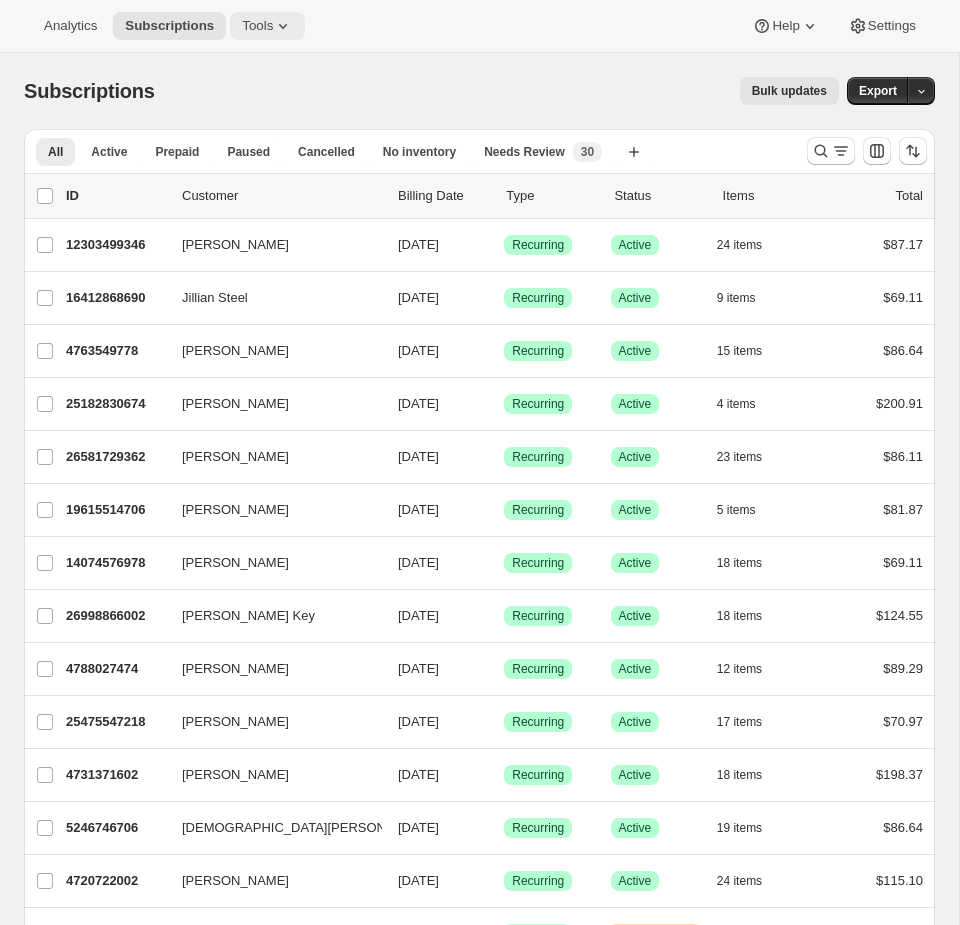 click on "Tools" at bounding box center [257, 26] 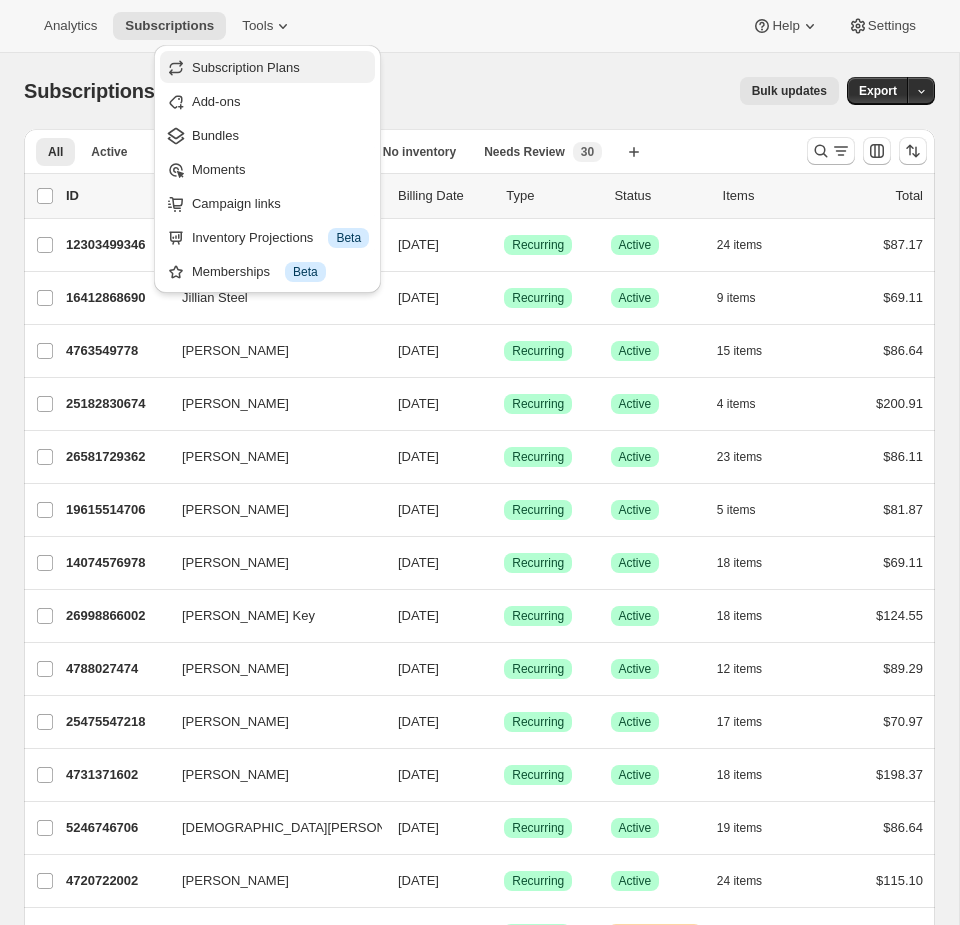 click on "Subscription Plans" at bounding box center [280, 68] 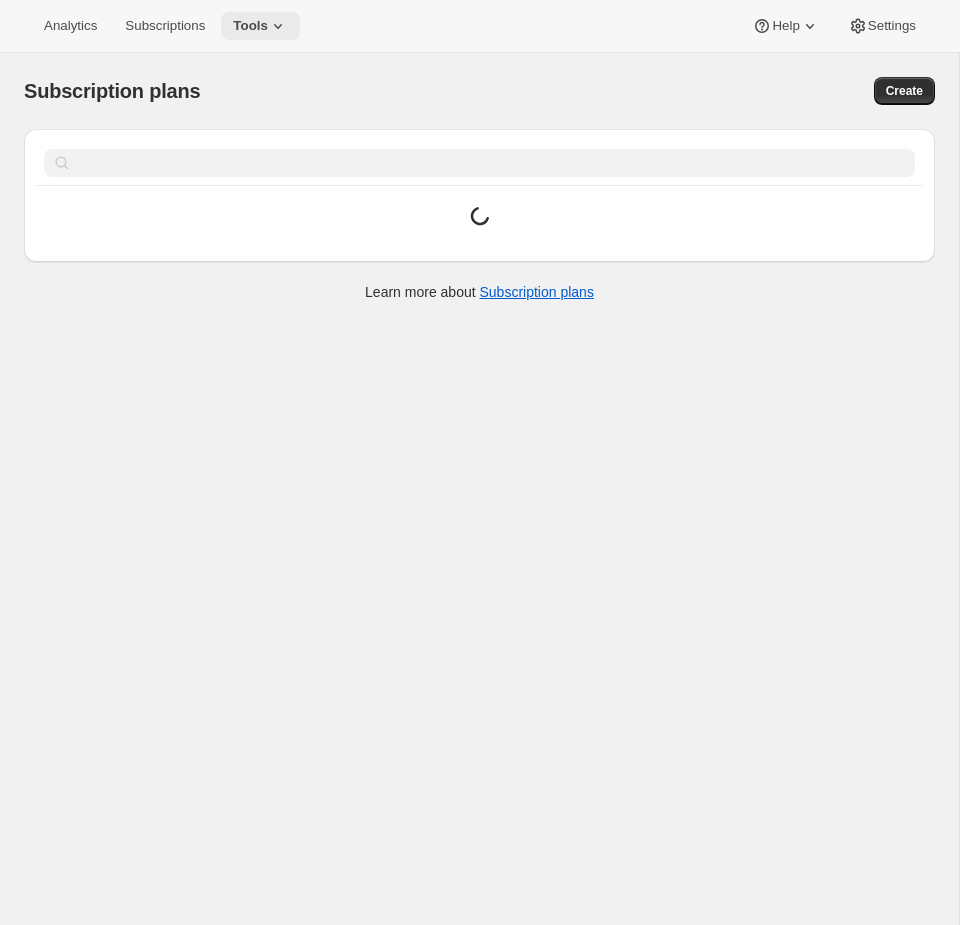 click on "Tools" at bounding box center (260, 26) 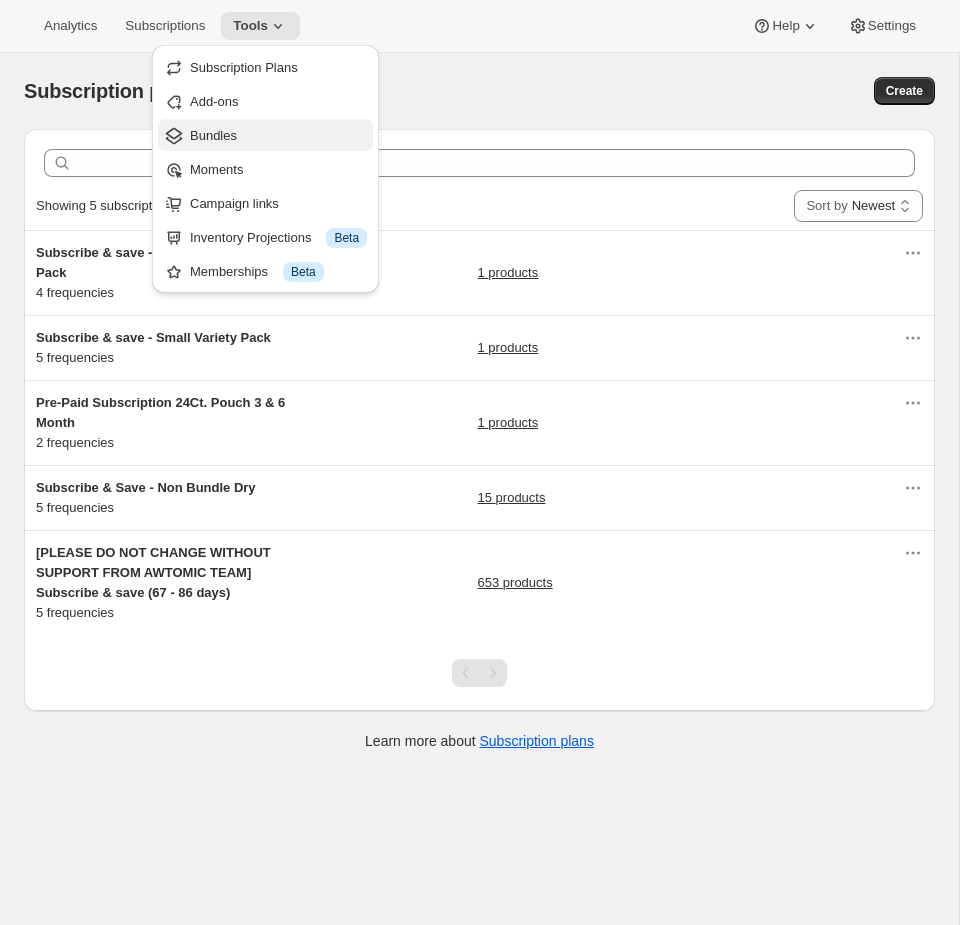 click on "Bundles" at bounding box center [278, 136] 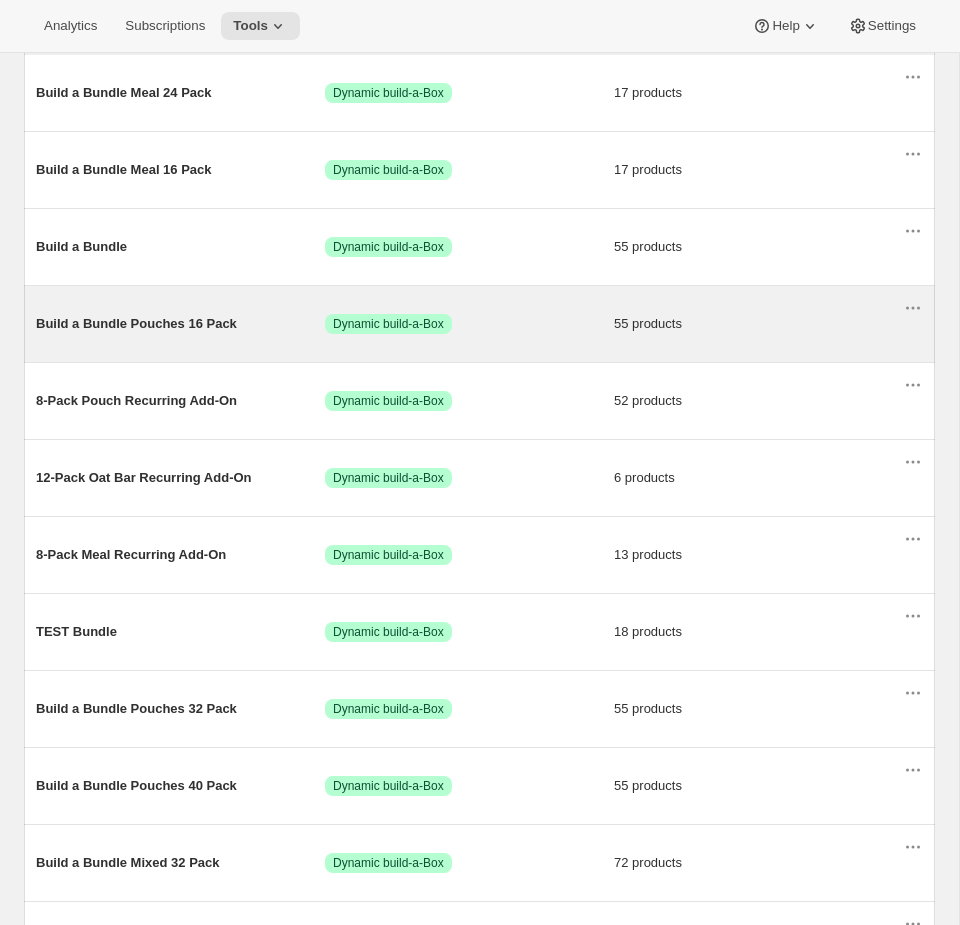 scroll, scrollTop: 293, scrollLeft: 0, axis: vertical 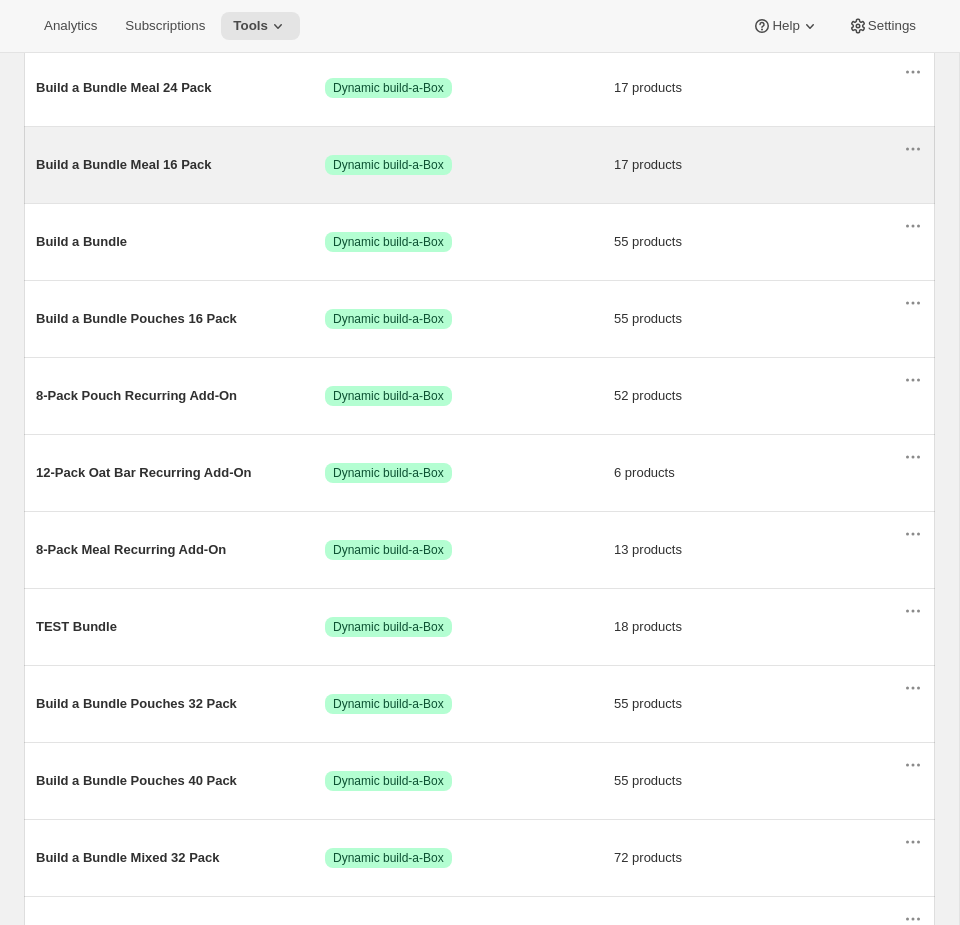 click on "Build a Bundle Meal 16 Pack Success Dynamic build-a-Box 17 products" at bounding box center (469, 165) 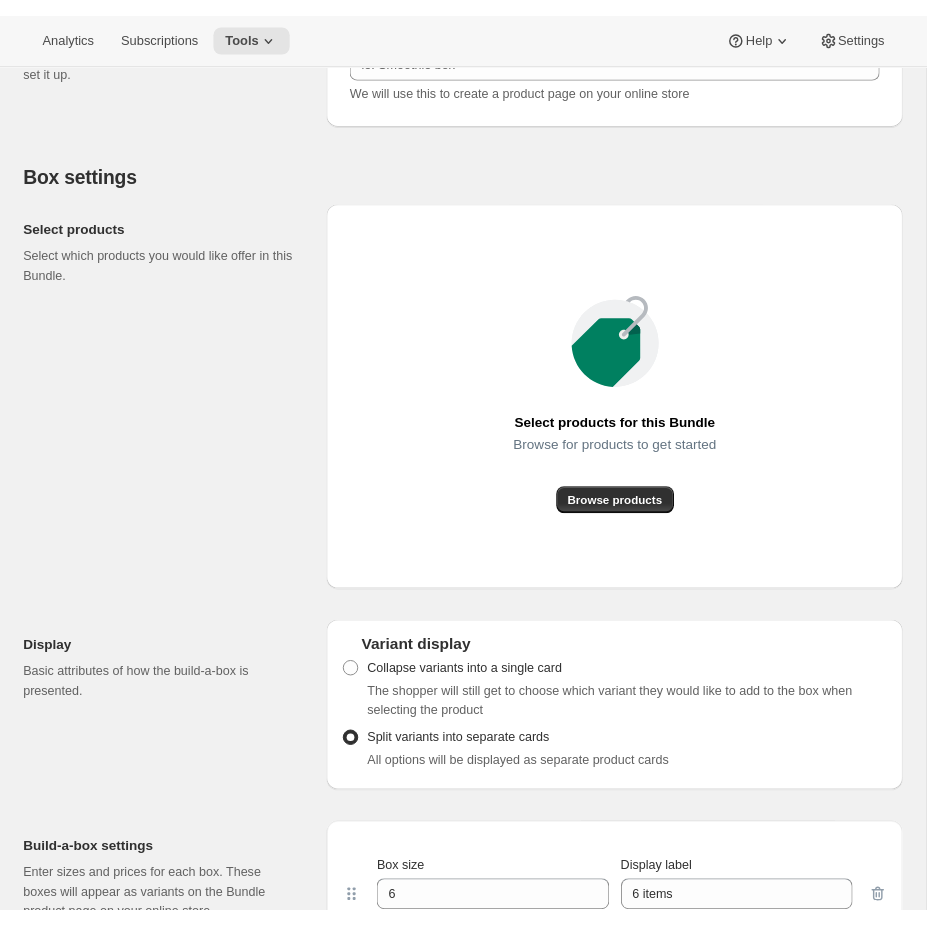 scroll, scrollTop: 0, scrollLeft: 0, axis: both 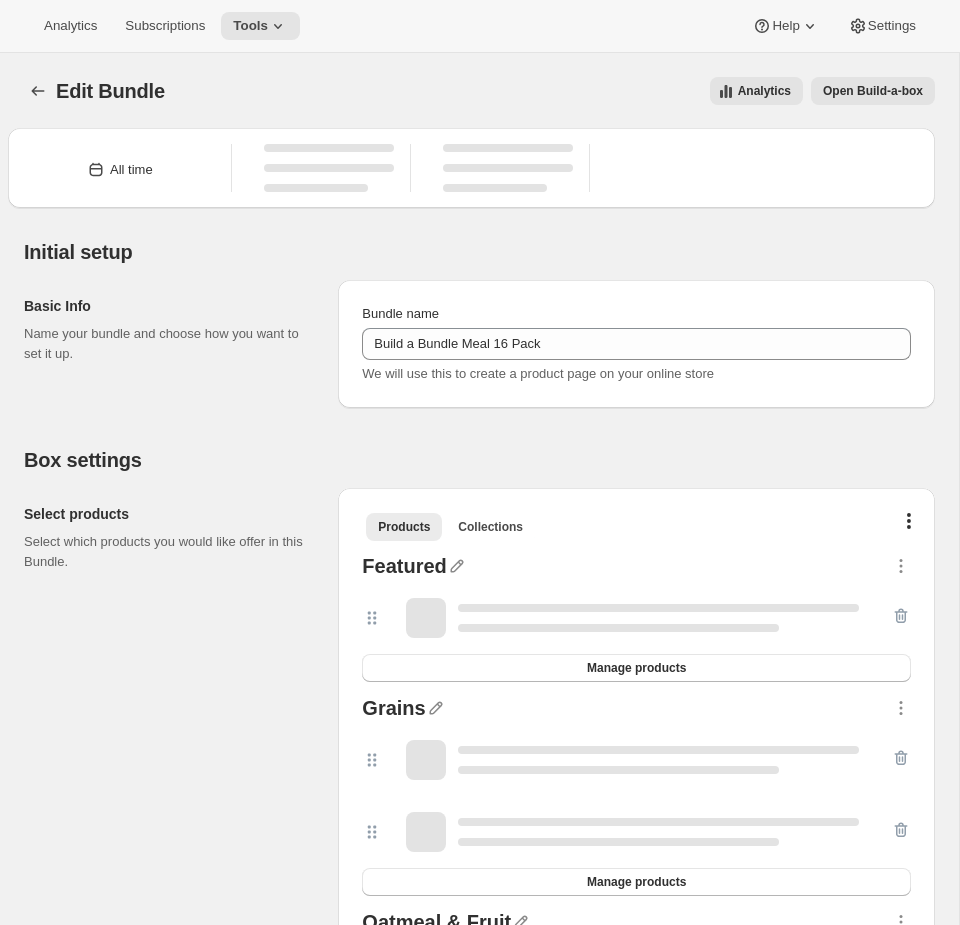 type on "Build a Bundle Meal 16 Pack" 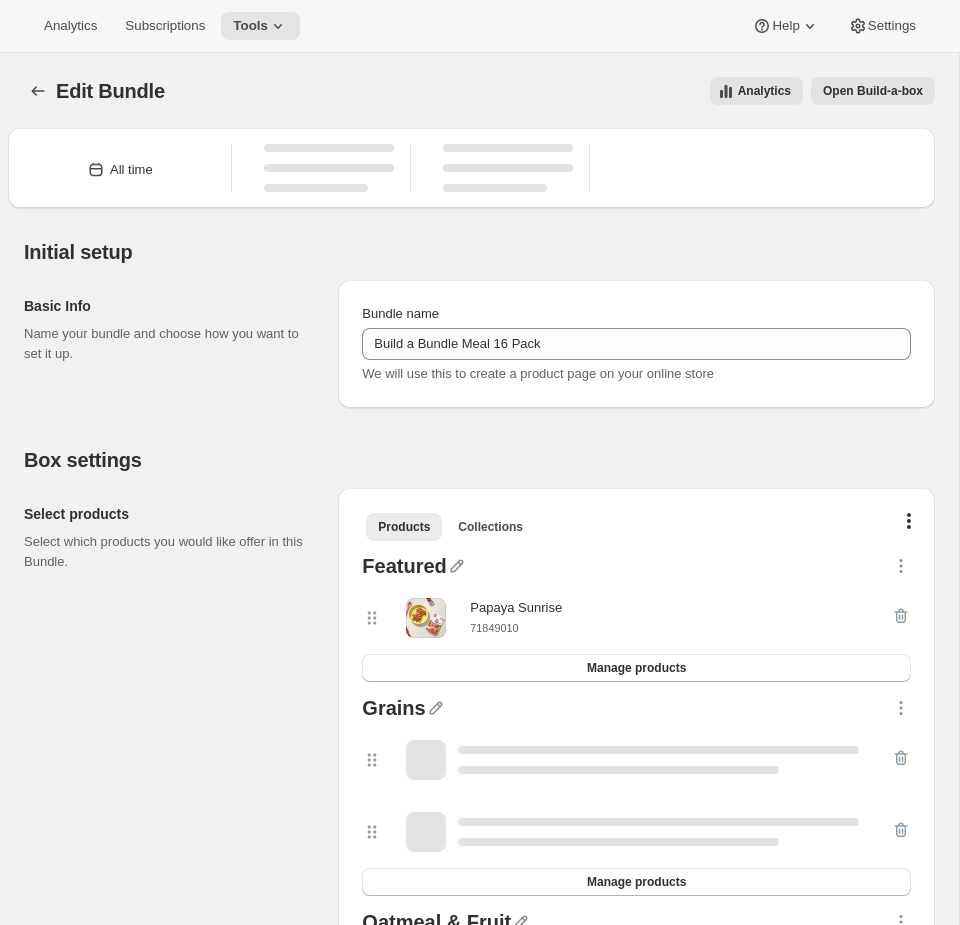 click on "Open Build-a-box" at bounding box center (873, 91) 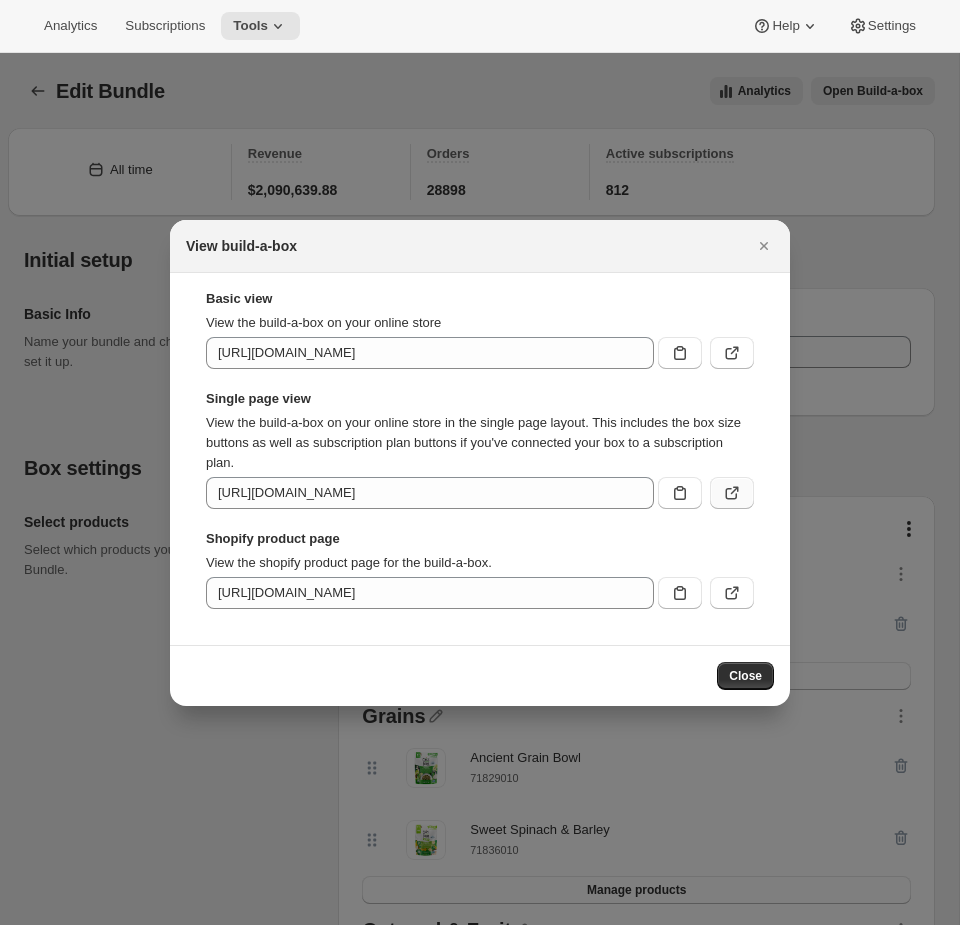 click 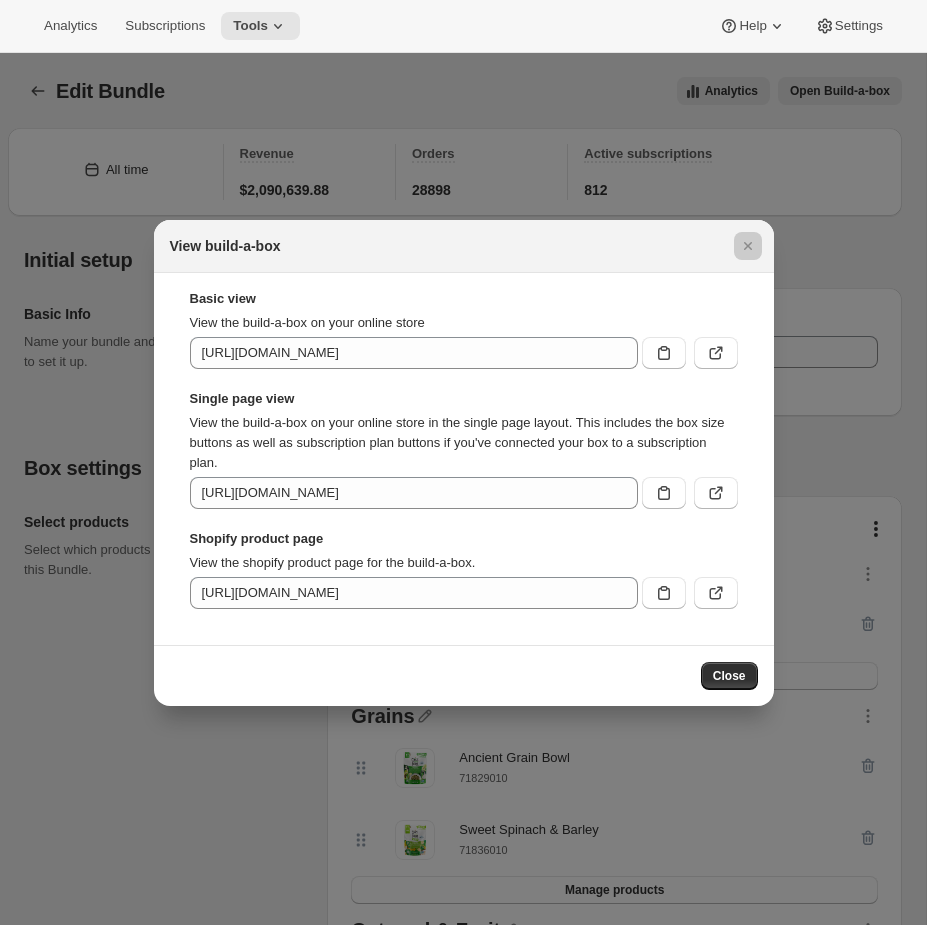 click at bounding box center (463, 462) 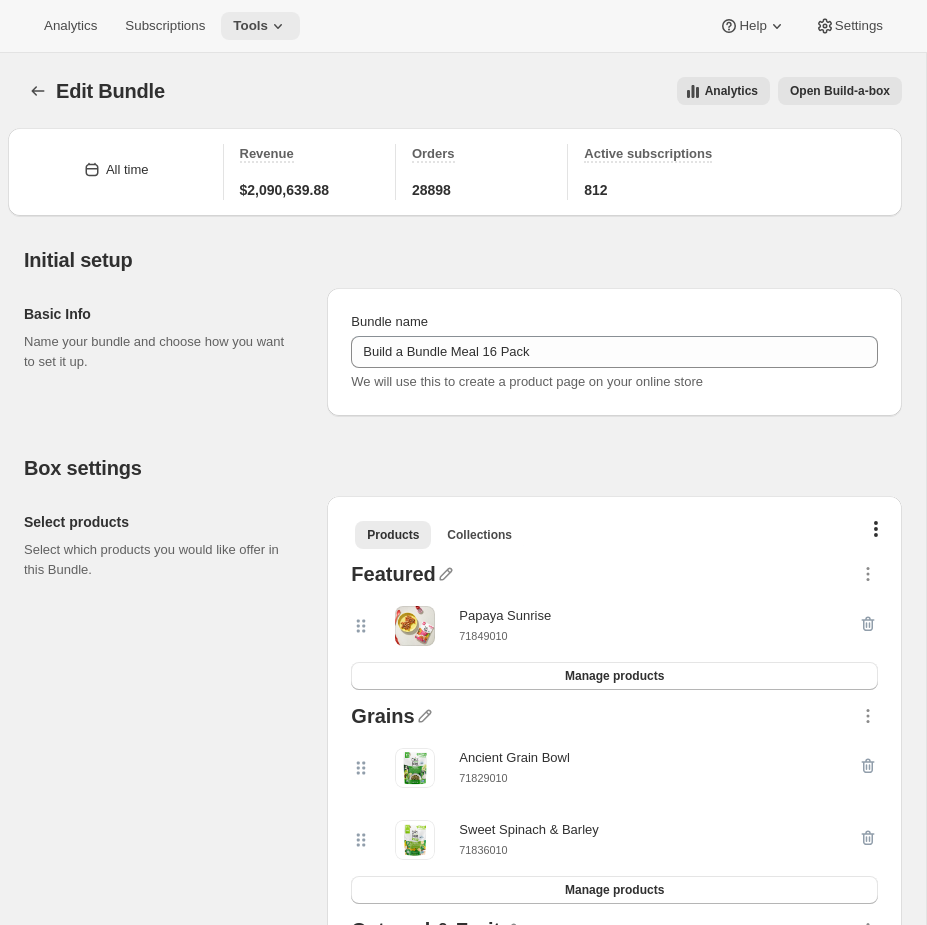 click on "Tools" at bounding box center [250, 26] 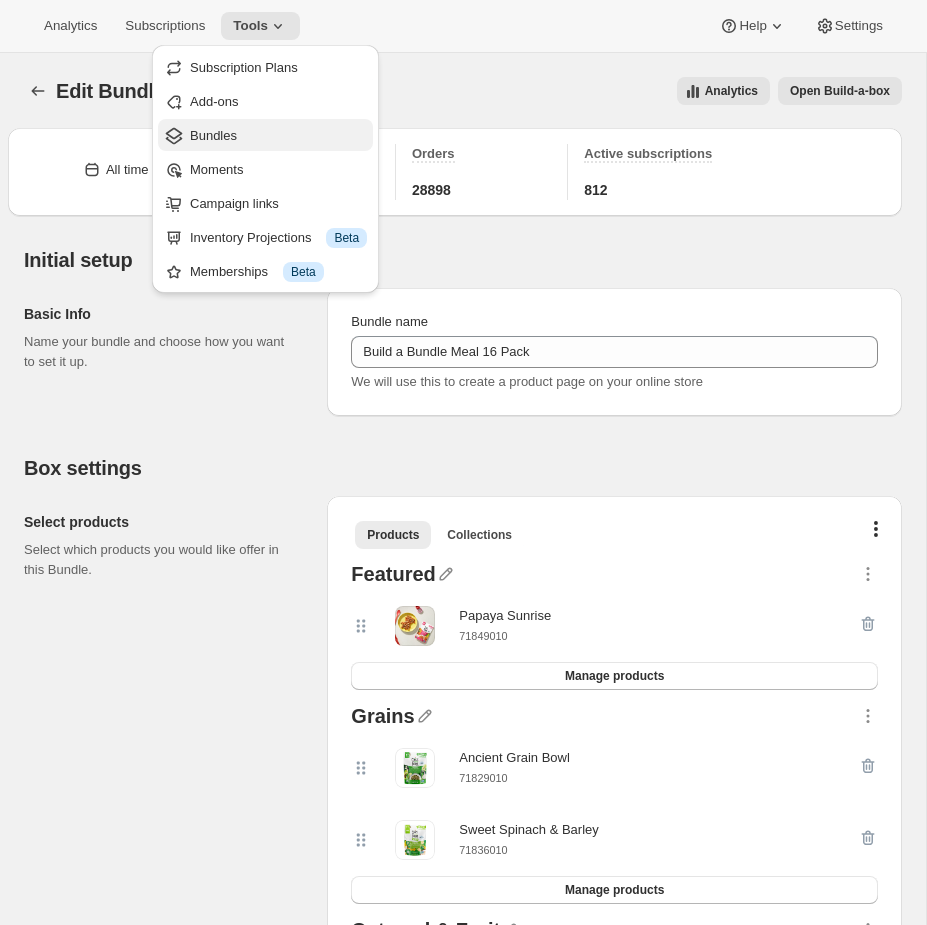 click on "Bundles" at bounding box center (213, 135) 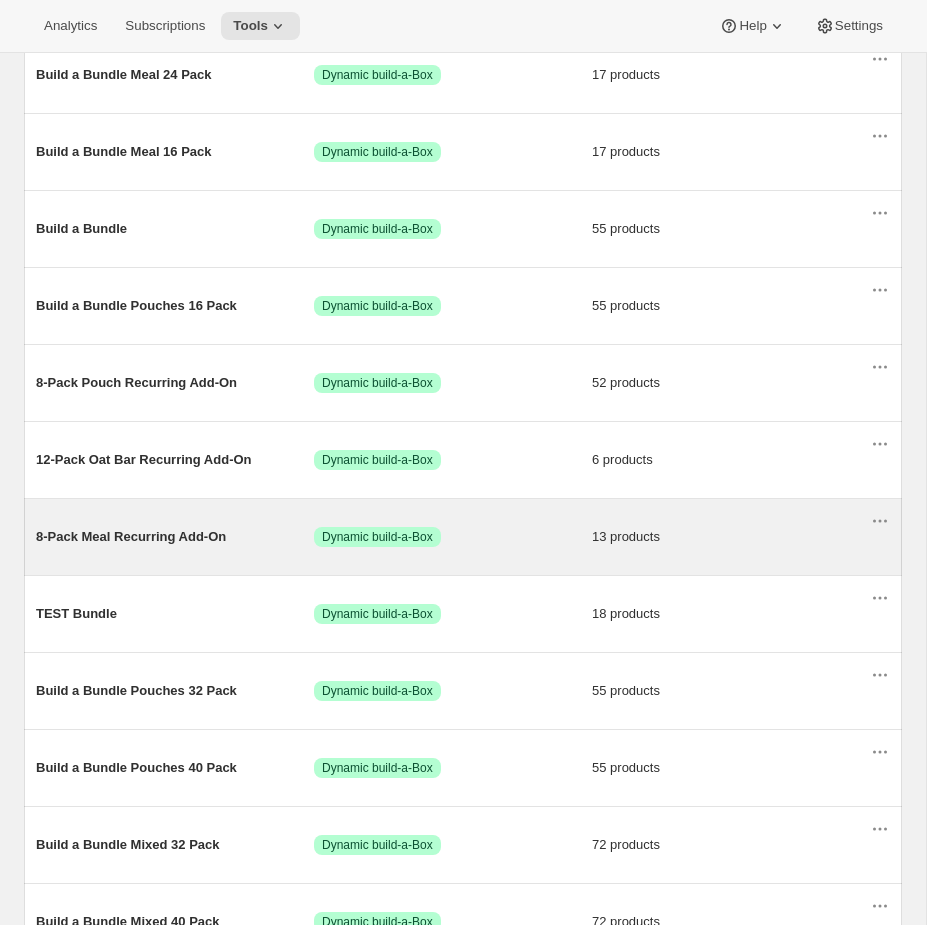 scroll, scrollTop: 310, scrollLeft: 0, axis: vertical 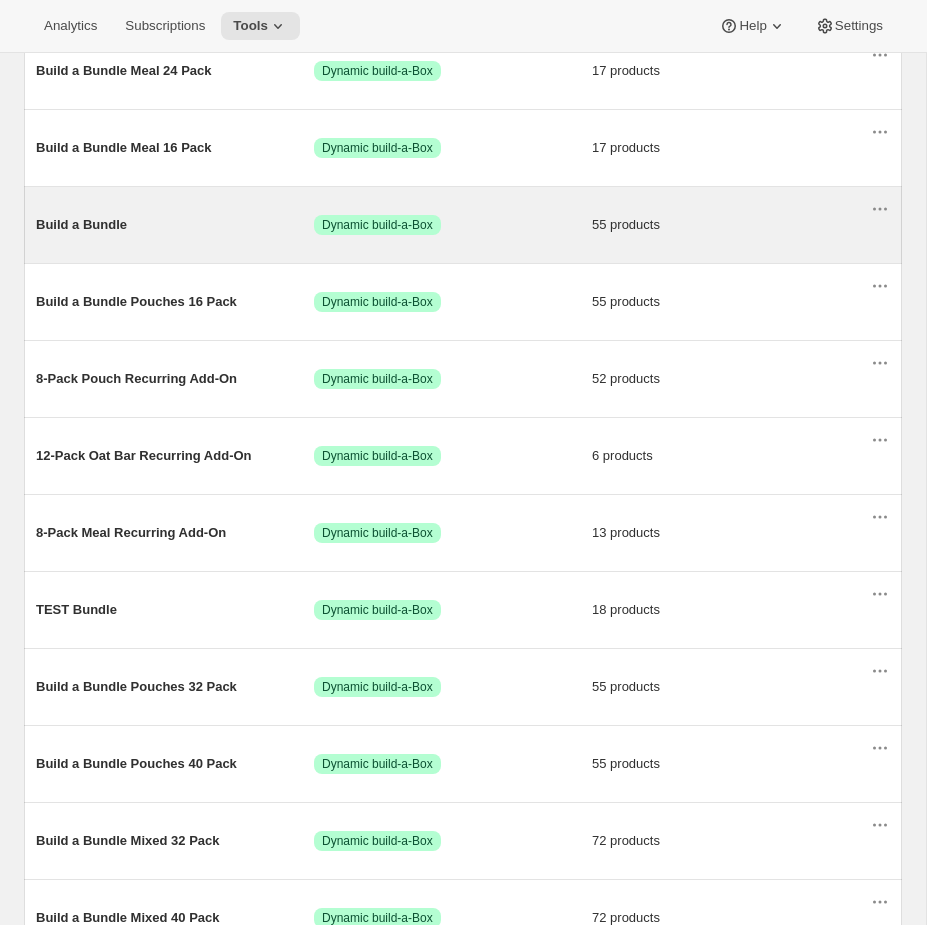 click on "Success Dynamic build-a-Box" at bounding box center (453, 225) 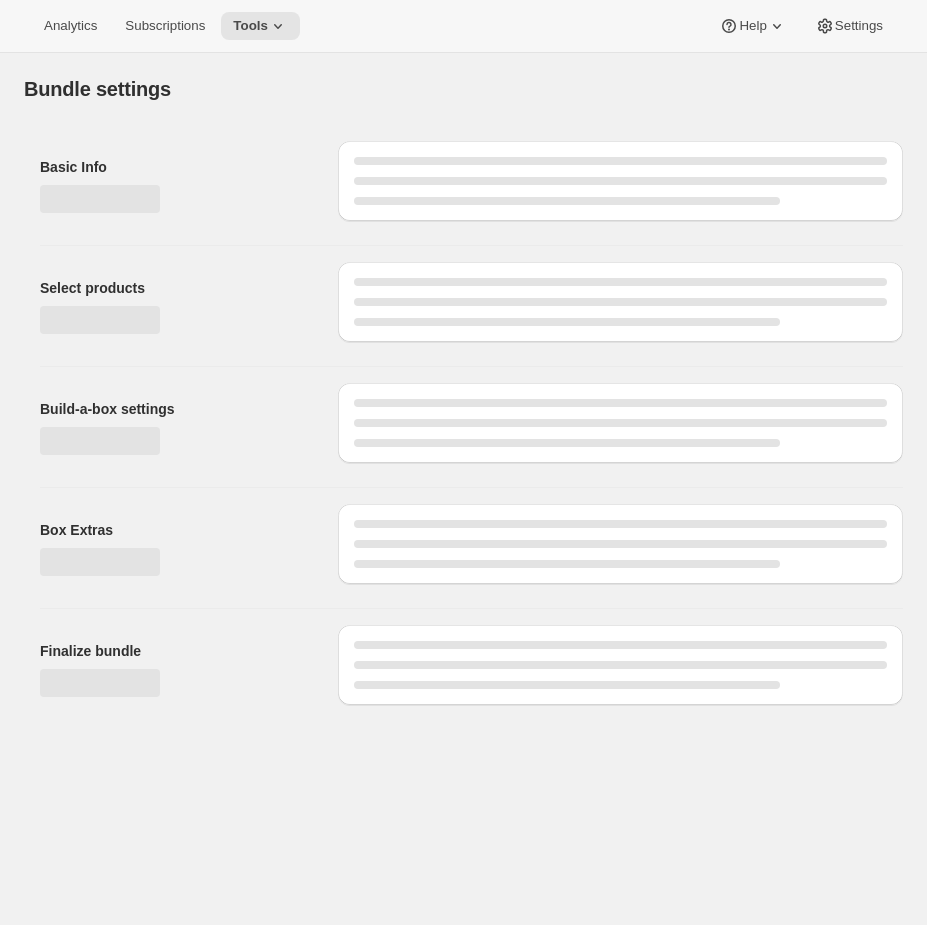 scroll, scrollTop: 0, scrollLeft: 0, axis: both 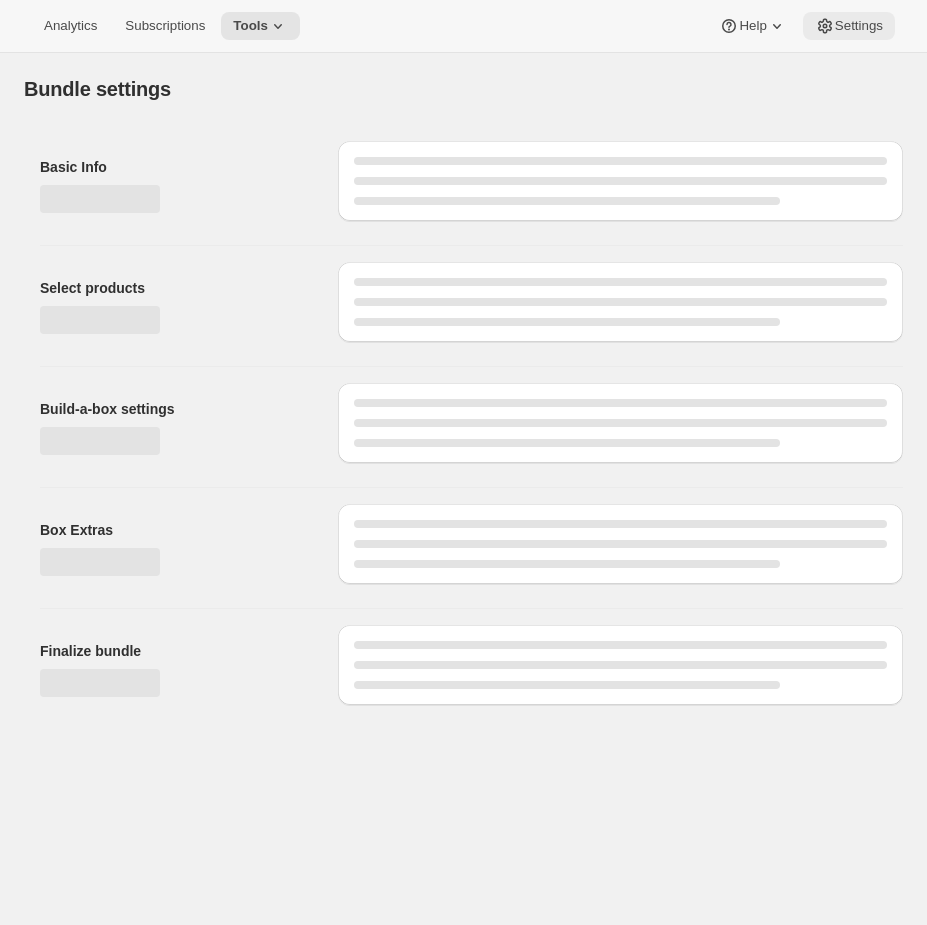 type on "Build a Bundle" 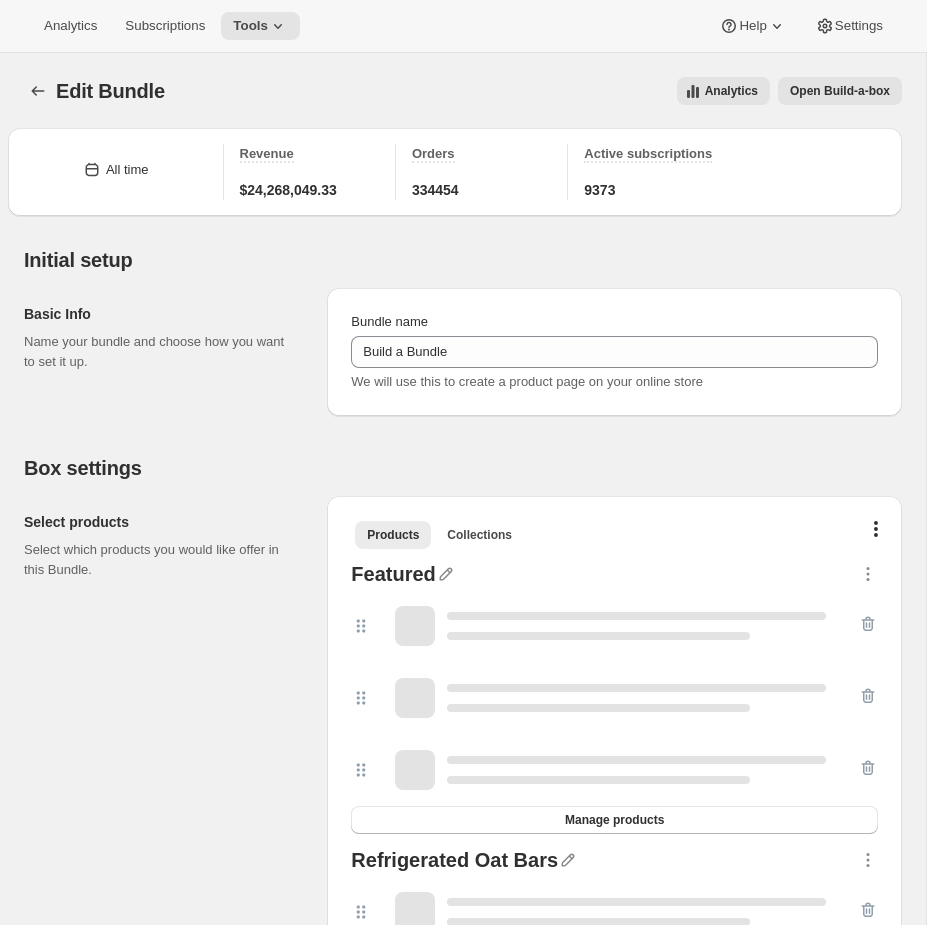 click on "Open Build-a-box" at bounding box center [840, 91] 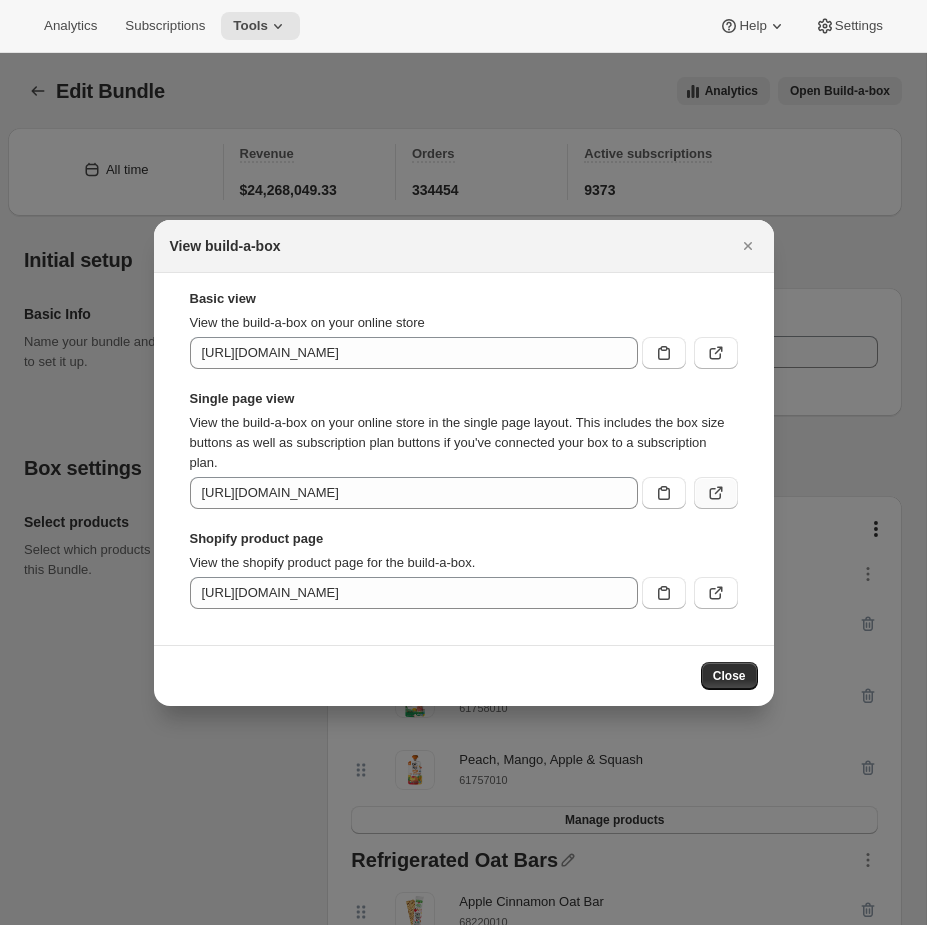 click 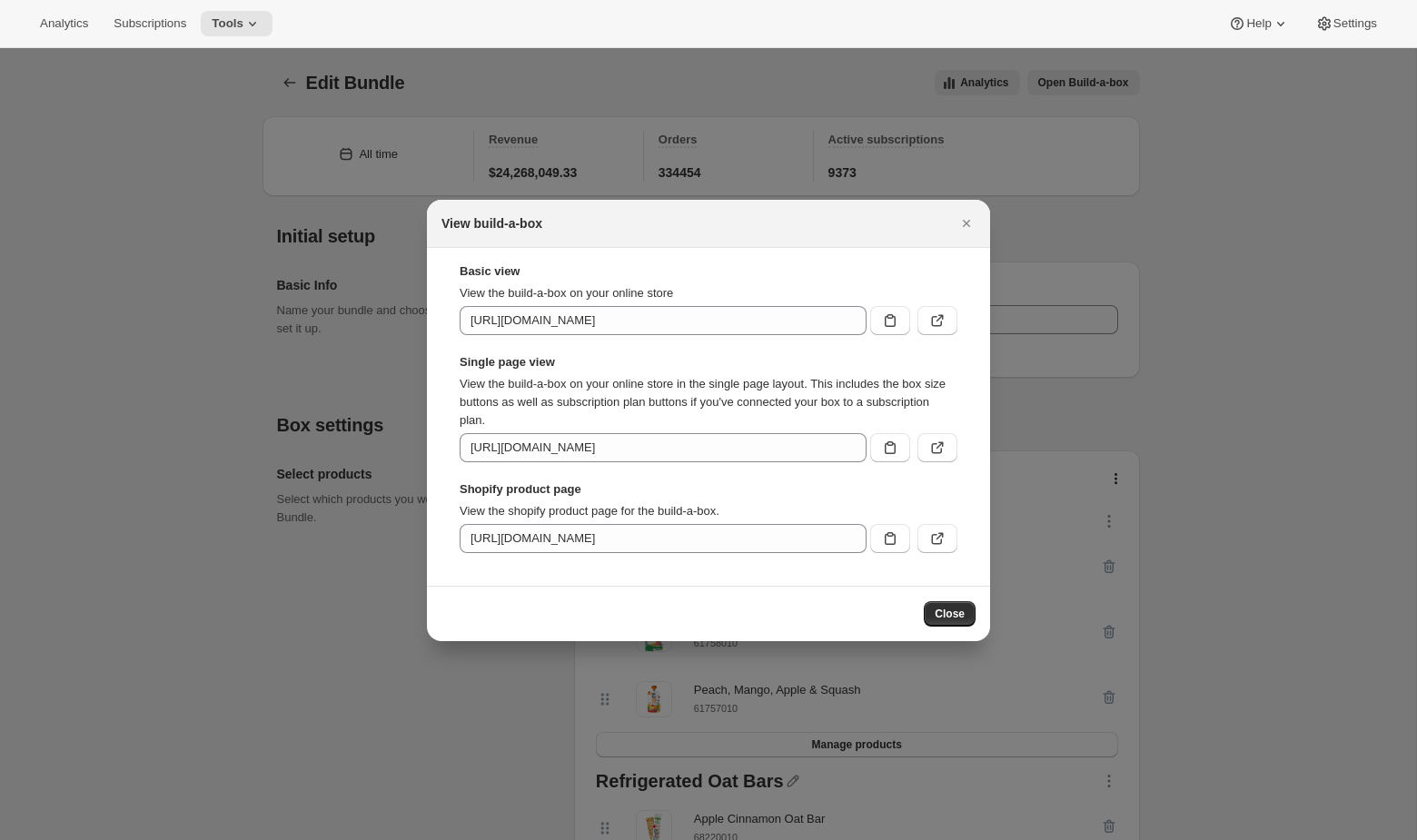 click at bounding box center [708, 420] 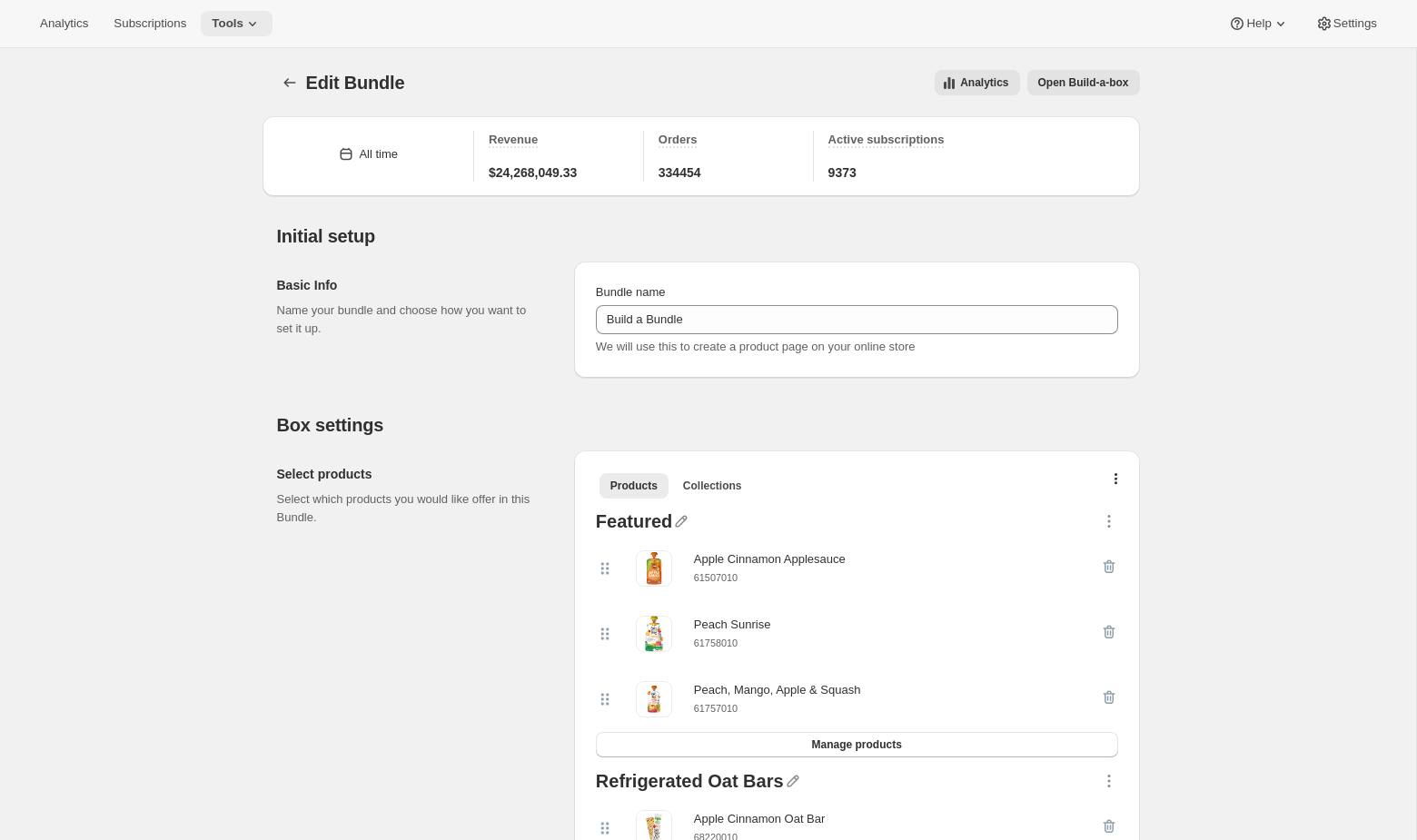 click on "Tools" at bounding box center (236, 24) 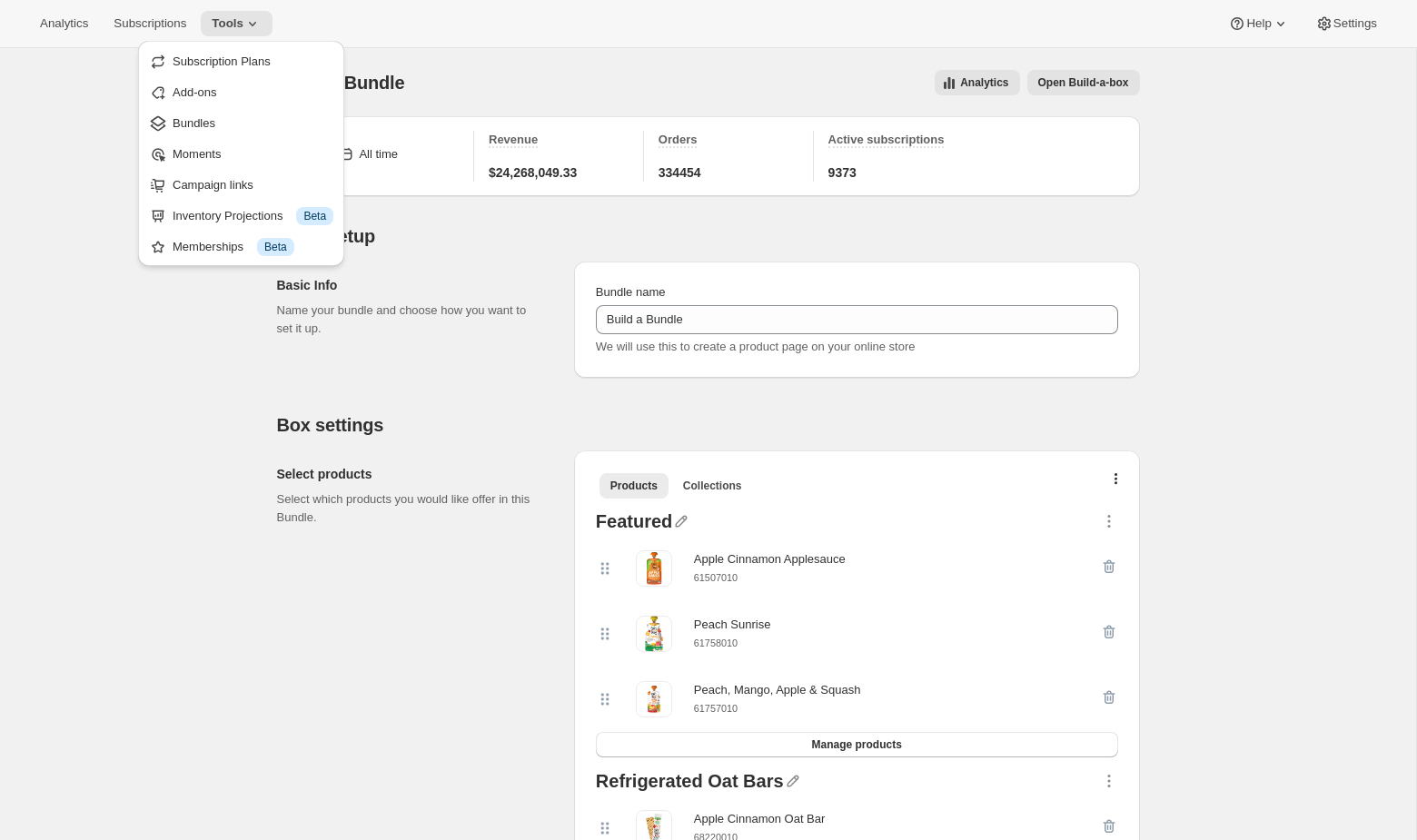 click on "Edit Bundle. This page is ready Edit Bundle Analytics Open Build-a-box More actions Analytics Open Build-a-box All time Revenue $24,268,049.33 Orders 334454 Active subscriptions 9373 Initial setup Basic Info Name your bundle and choose how you want to set it up. Bundle name Build a Bundle We will use this to create a product page on your online store Box settings Select products Select which products you would like offer in this Bundle. Products Collections More views Products Collections More views Featured Apple Cinnamon Applesauce 61507010 Peach Sunrise 61758010 Peach, Mango, Apple & Squash 61757010 Manage products Refrigerated Oat Bars Apple Cinnamon Oat Bar 68220010 Banana Chocolate Oat Bar 68222010 Blueberry Oat Bar 68223010 Oatmeal Chocolate Protein Bar 68225010 Cinnamon Roll Protein Bar 68226010 Strawberry Oat Bar 68221010 Manage products Fruit & Veggie Blends Apple Strawberry Applesauce 61759010 Blueberry Buckle 61723010 Apple, Cherry & Elderberry Immunity Blend 61550010 61713010 61553010 61600010 16" at bounding box center [708, 3655] 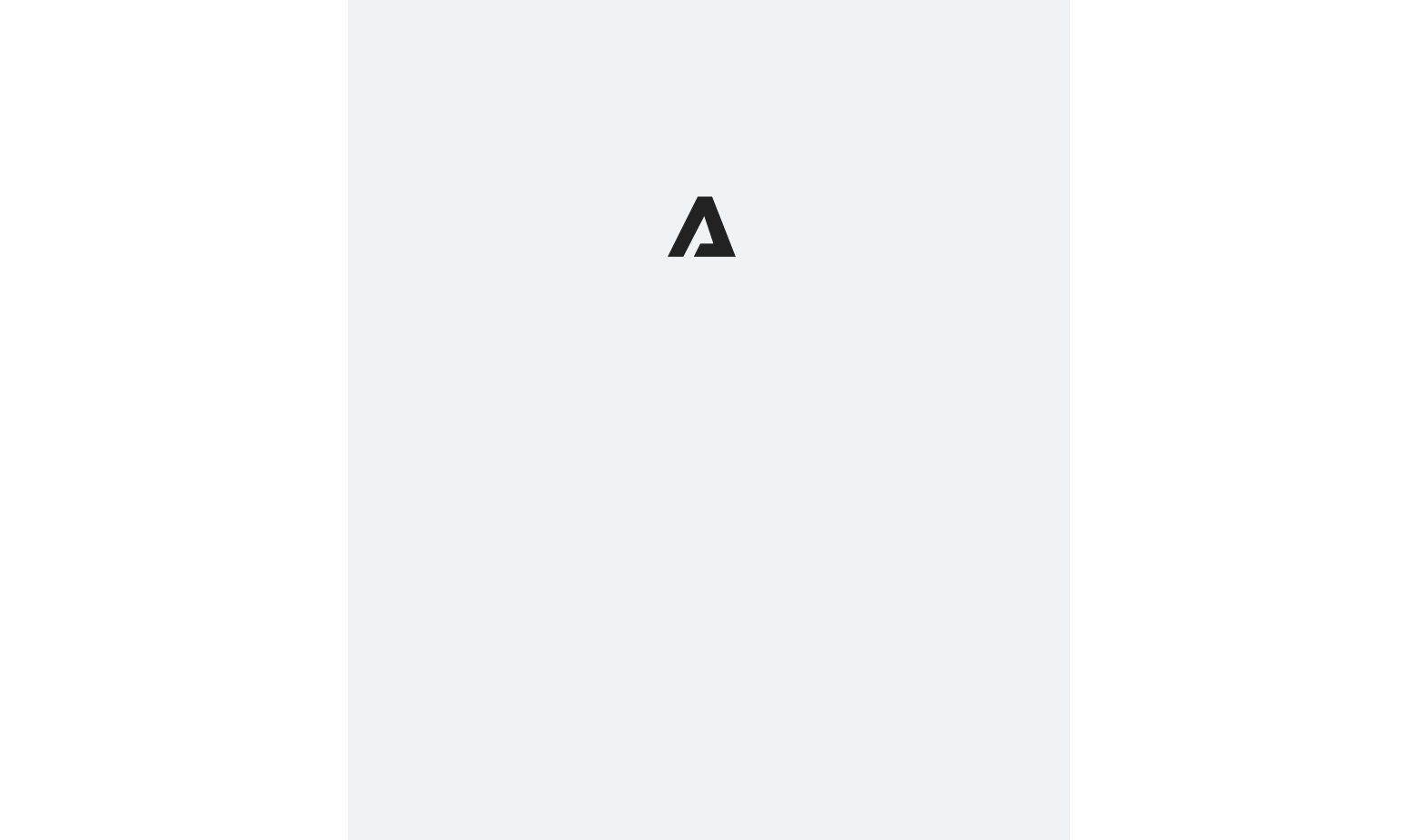 scroll, scrollTop: 0, scrollLeft: 0, axis: both 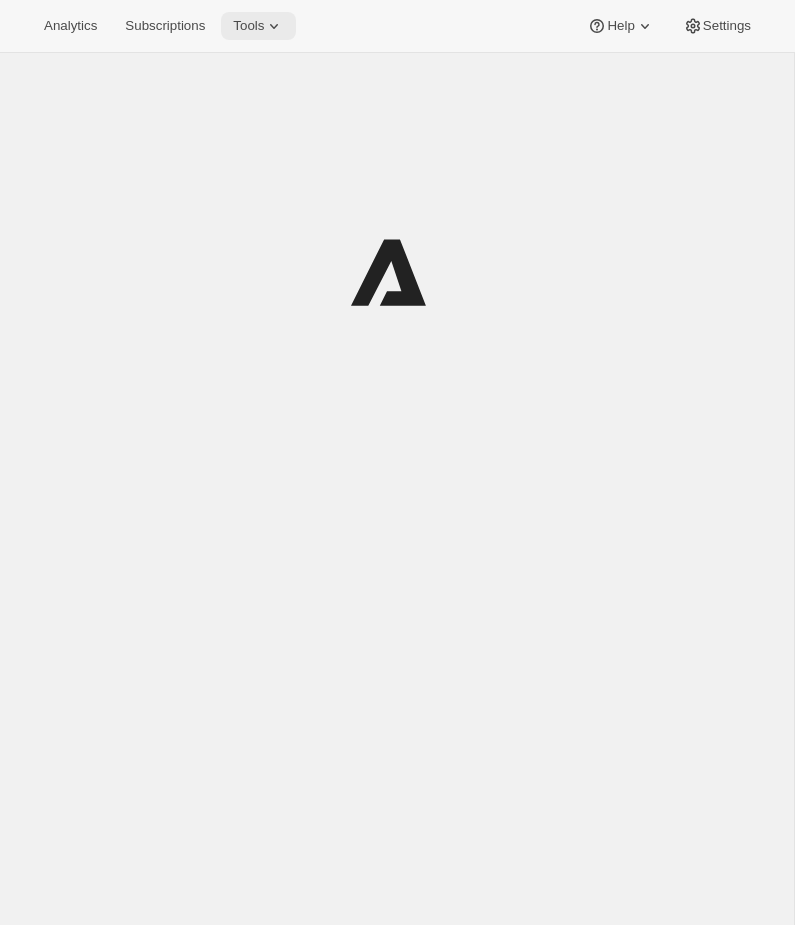click on "Tools" at bounding box center [248, 26] 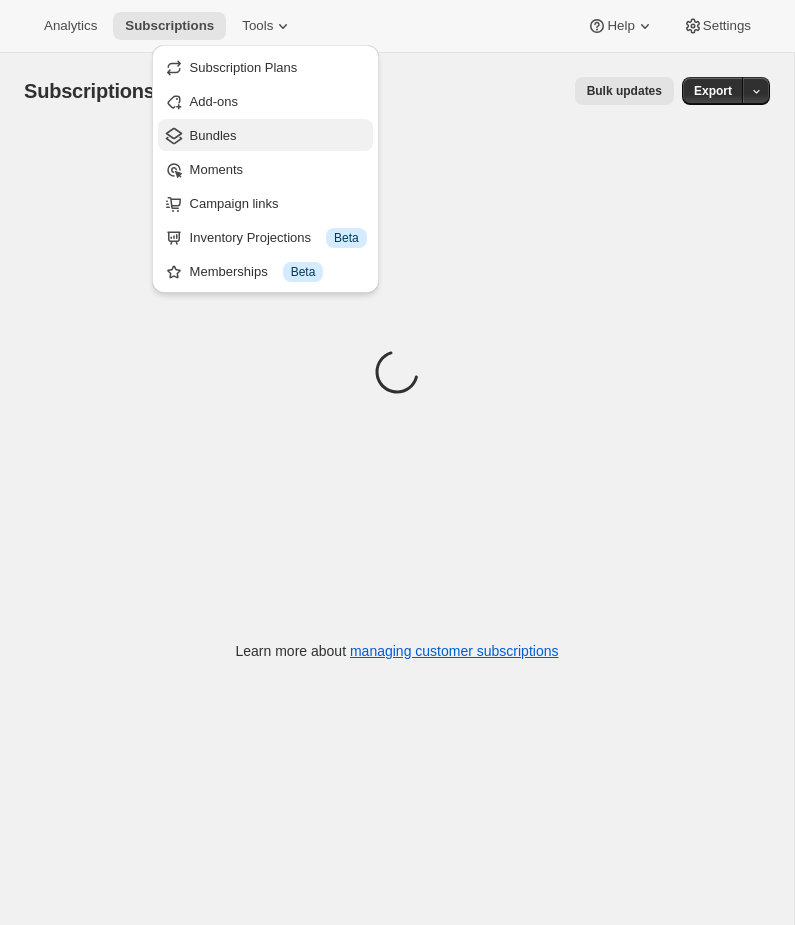 click on "Bundles" at bounding box center (278, 136) 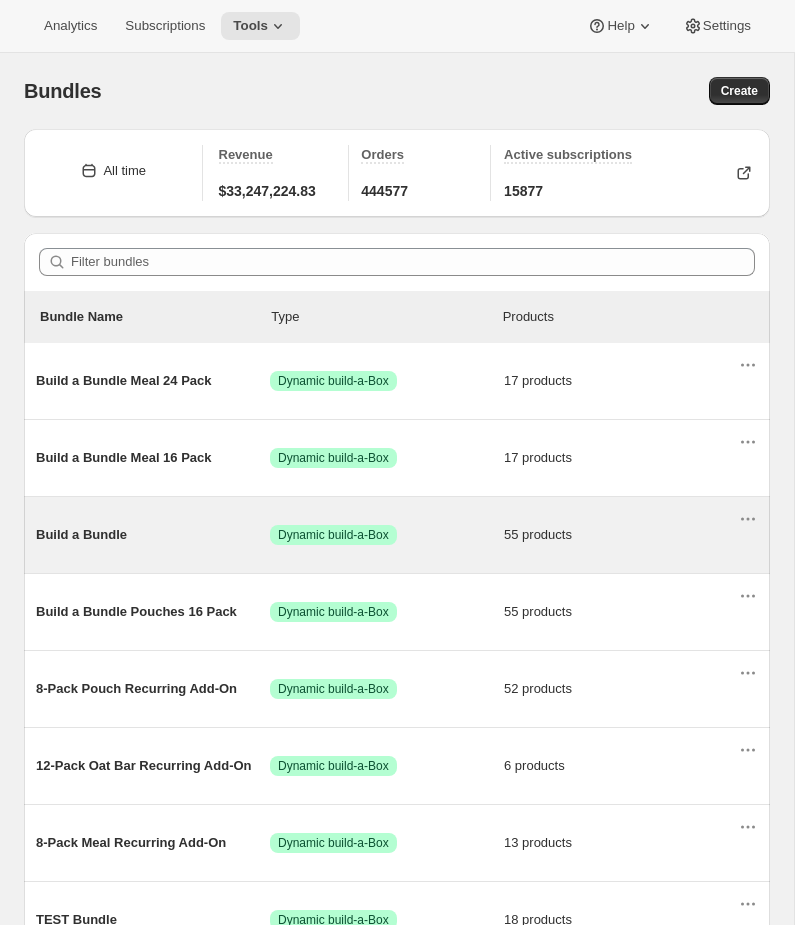 click on "Success Dynamic build-a-Box" at bounding box center (333, 535) 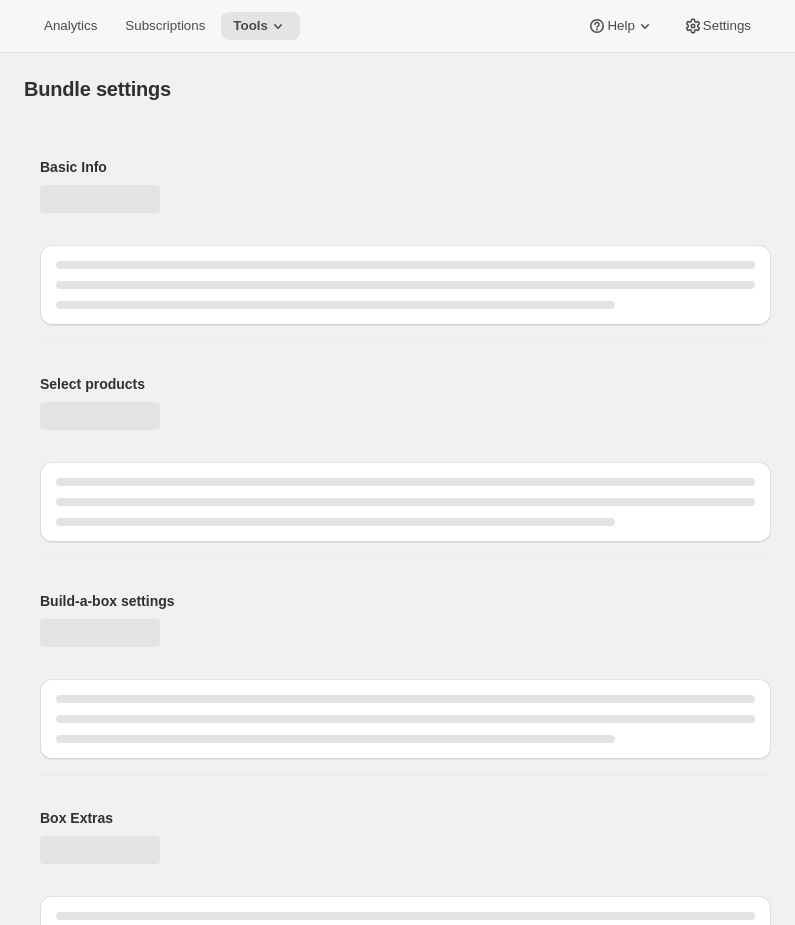 type on "Build a Bundle" 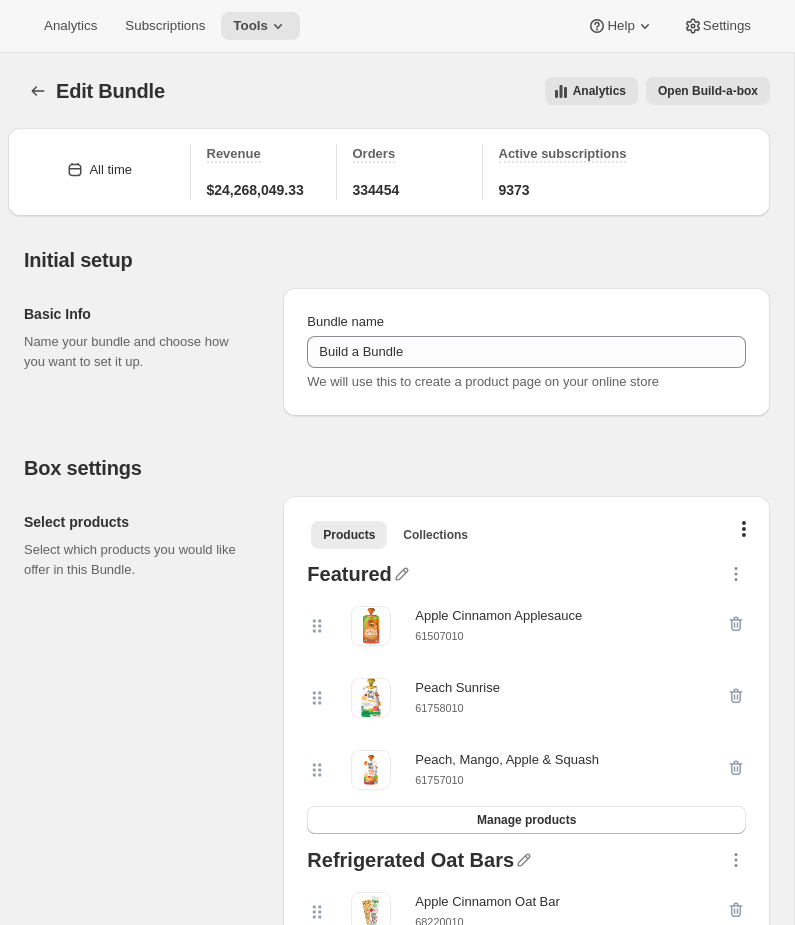 click on "Open Build-a-box" at bounding box center (708, 91) 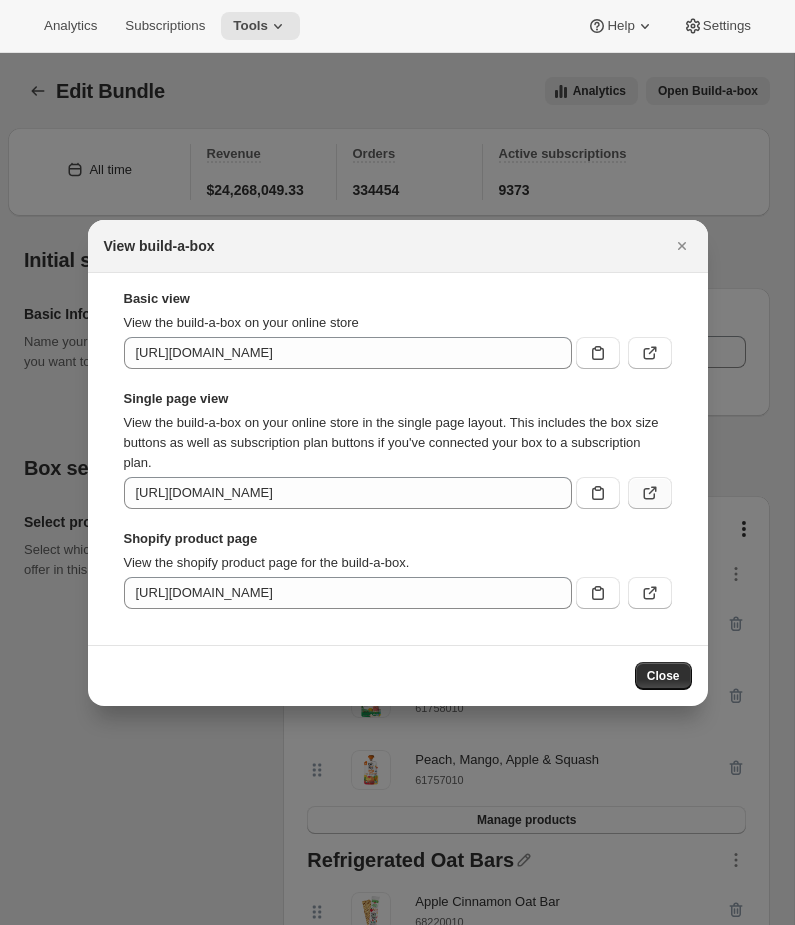 click at bounding box center (650, 493) 